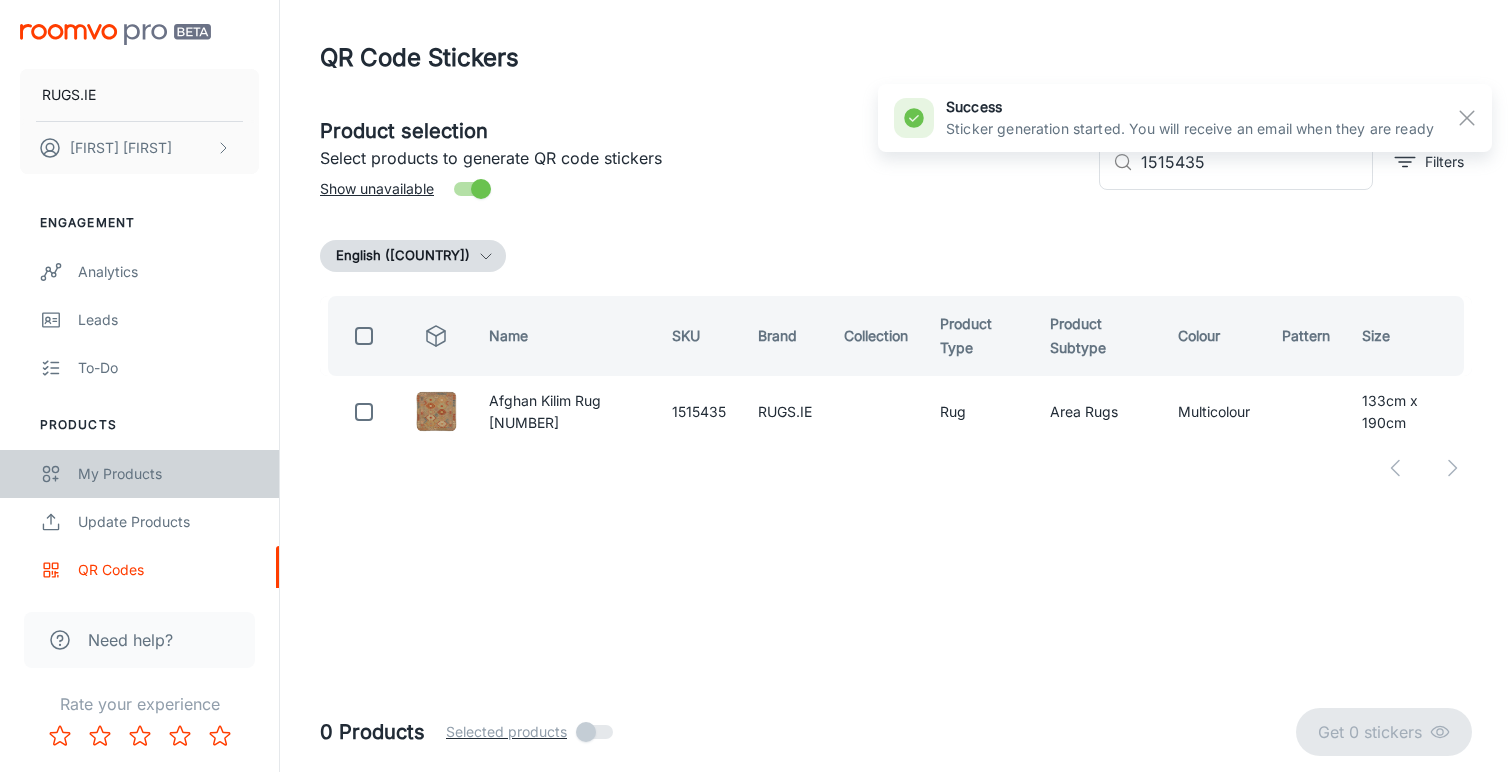 scroll, scrollTop: 0, scrollLeft: 0, axis: both 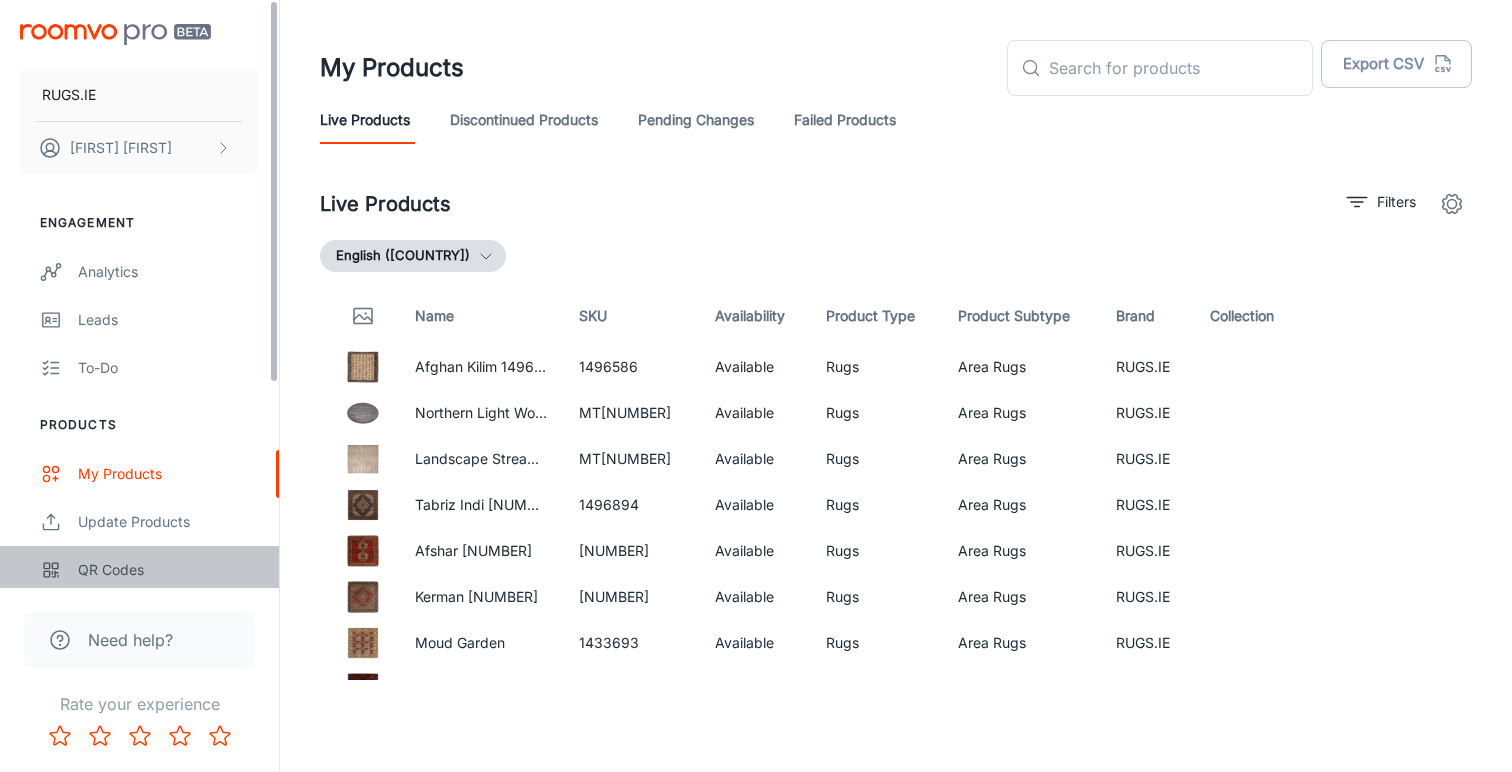 click on "QR Codes" at bounding box center (139, 570) 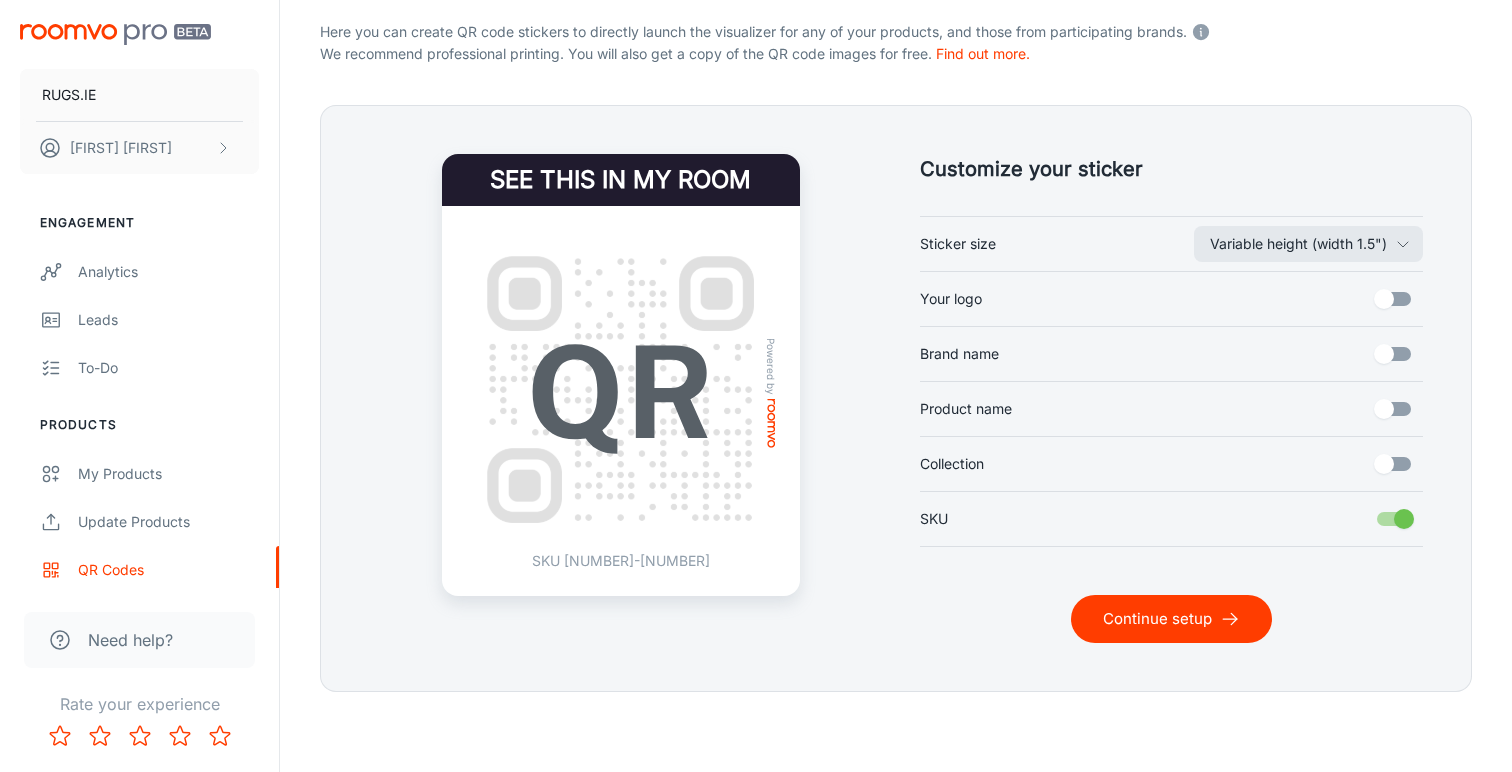 click on "Continue setup" at bounding box center [1171, 619] 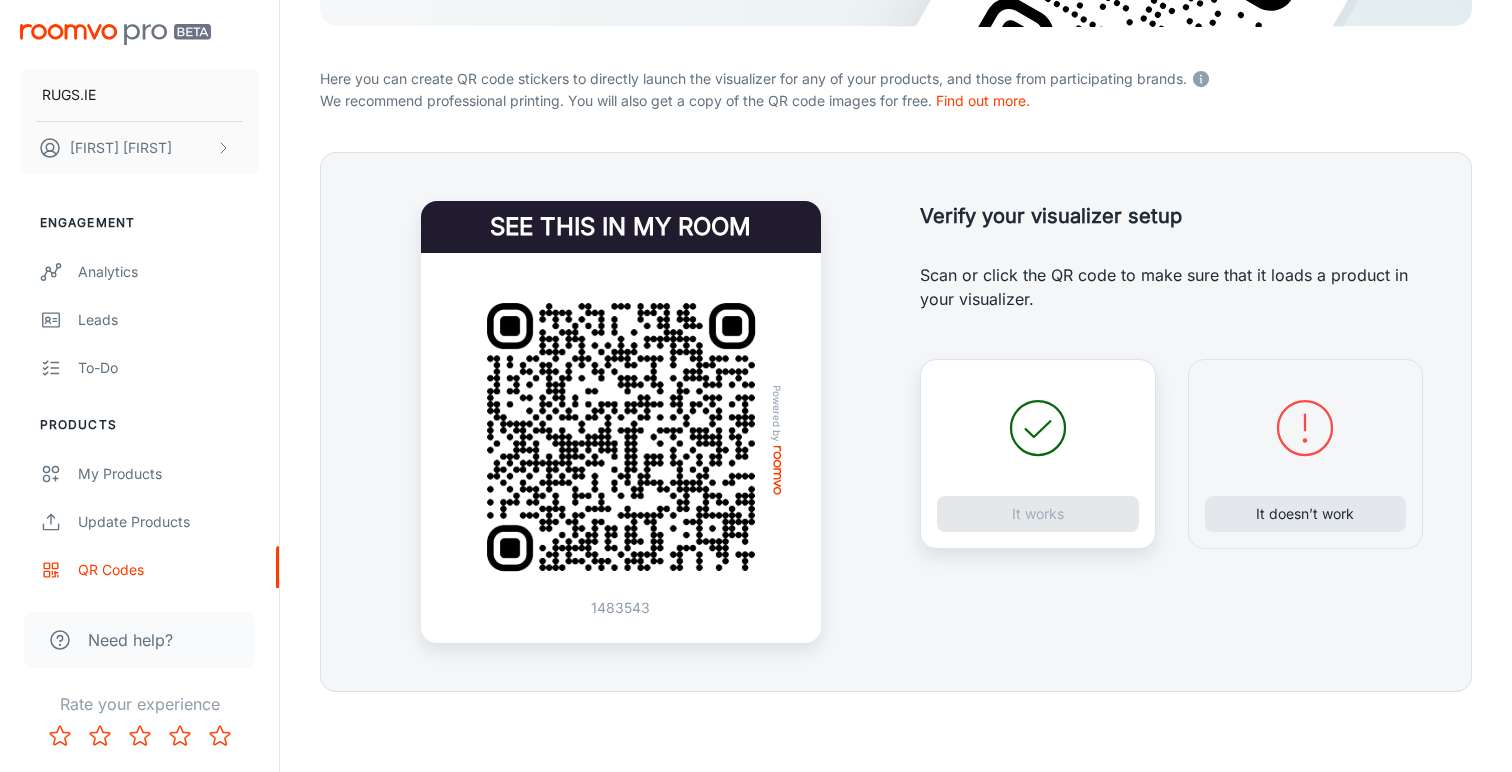 scroll, scrollTop: 348, scrollLeft: 0, axis: vertical 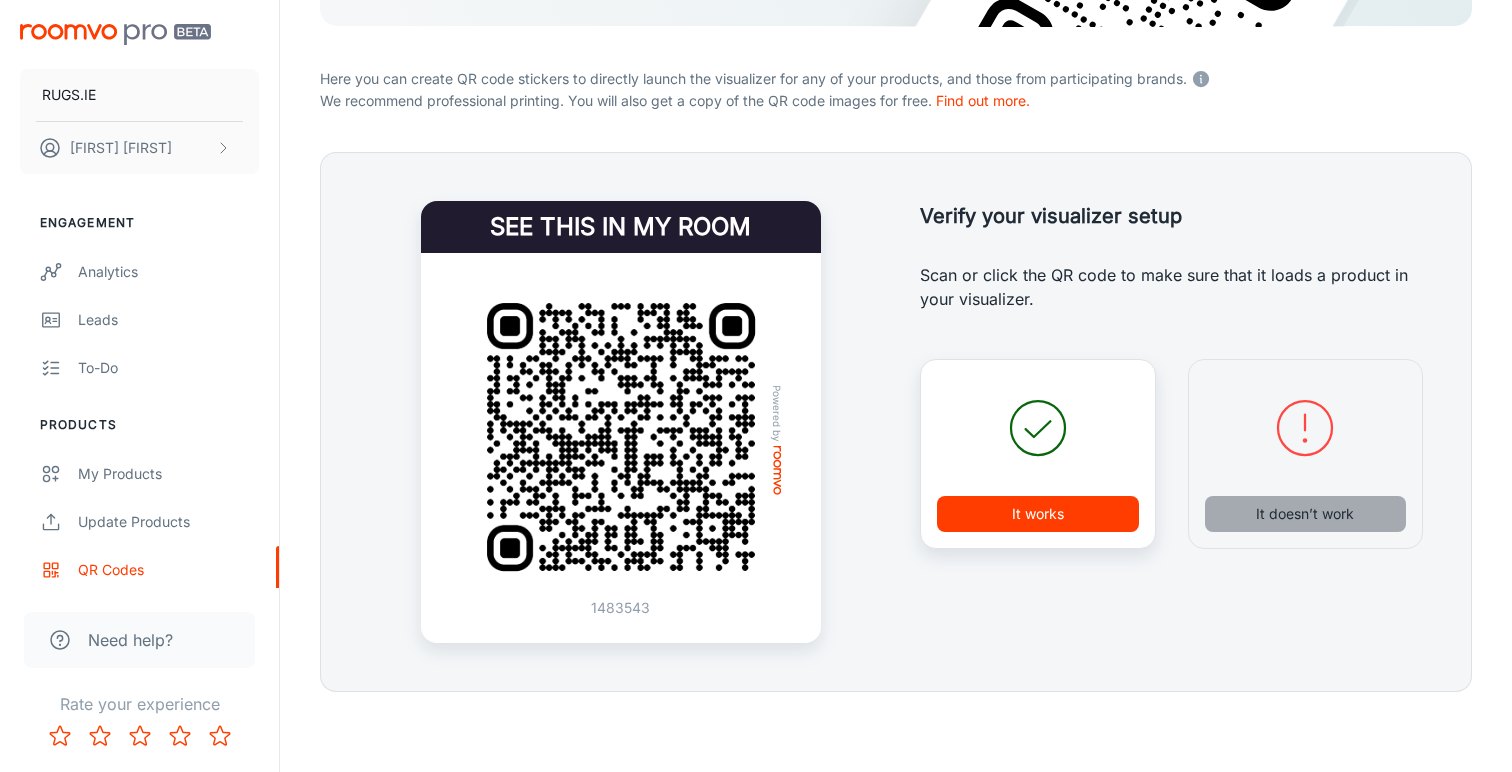 click on "It doesn’t work" at bounding box center (1306, 514) 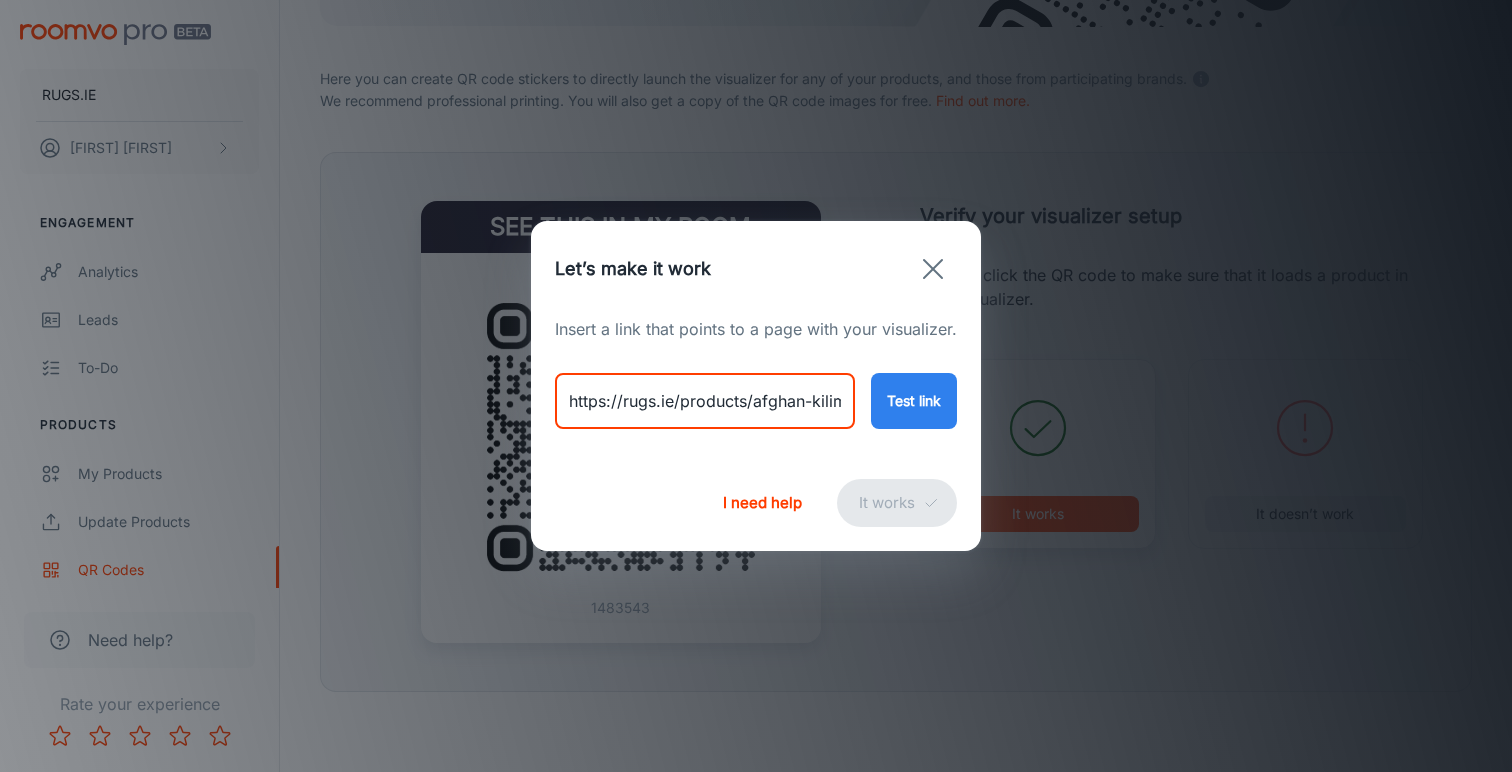 click on "https://rugs.ie/products/afghan-kilim-rug-1515328" at bounding box center (705, 401) 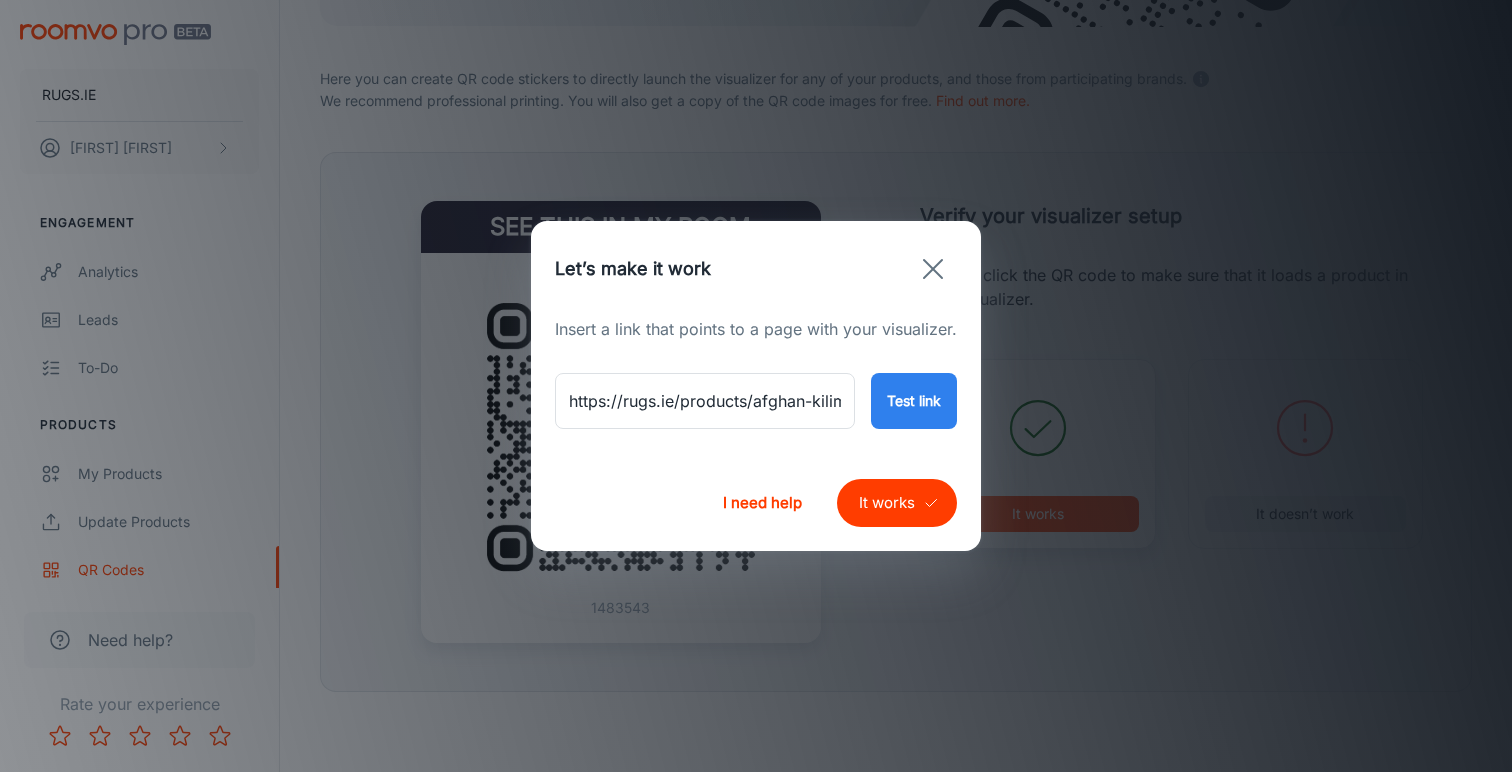 click on "It works" at bounding box center [897, 503] 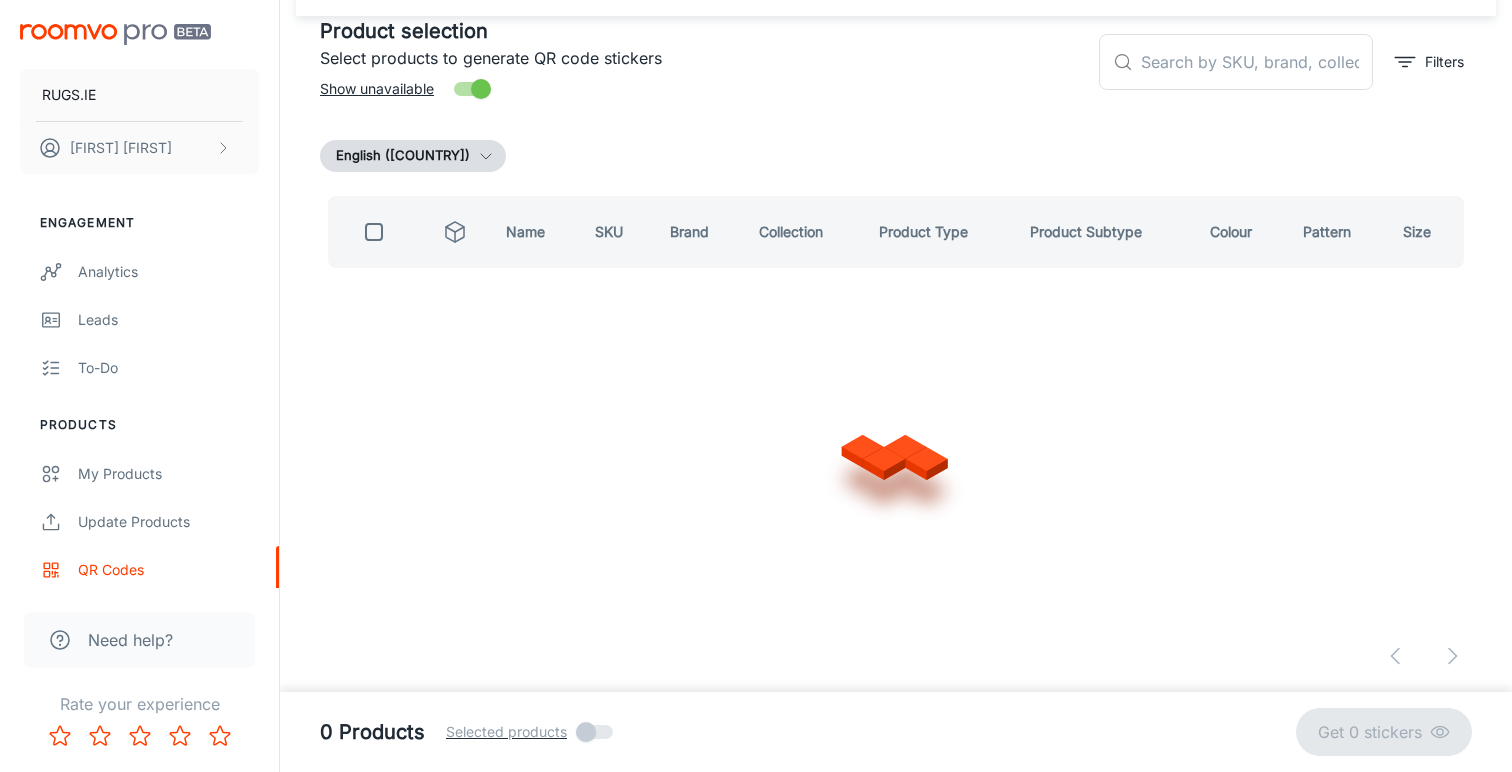 scroll, scrollTop: 99, scrollLeft: 0, axis: vertical 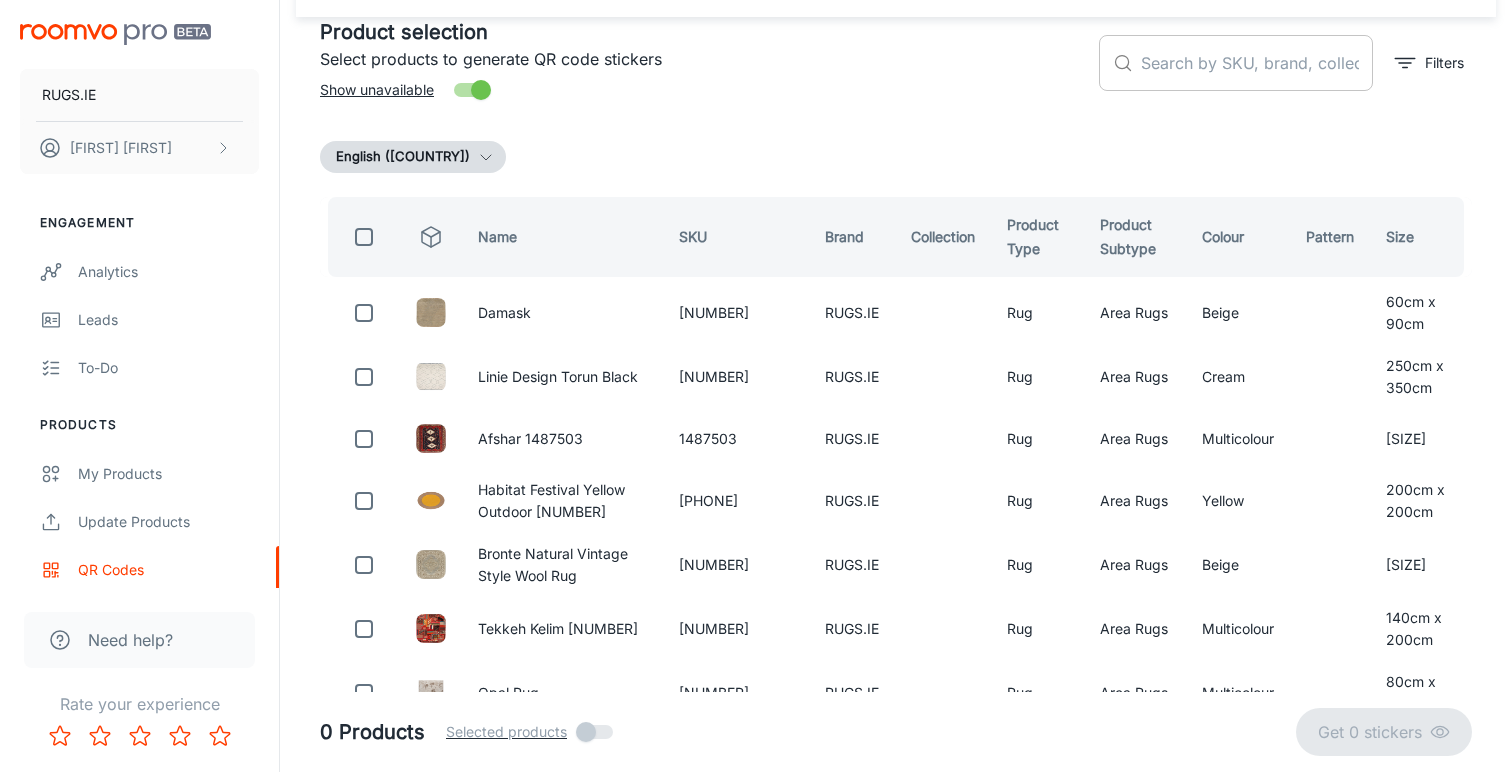 click at bounding box center [1257, 63] 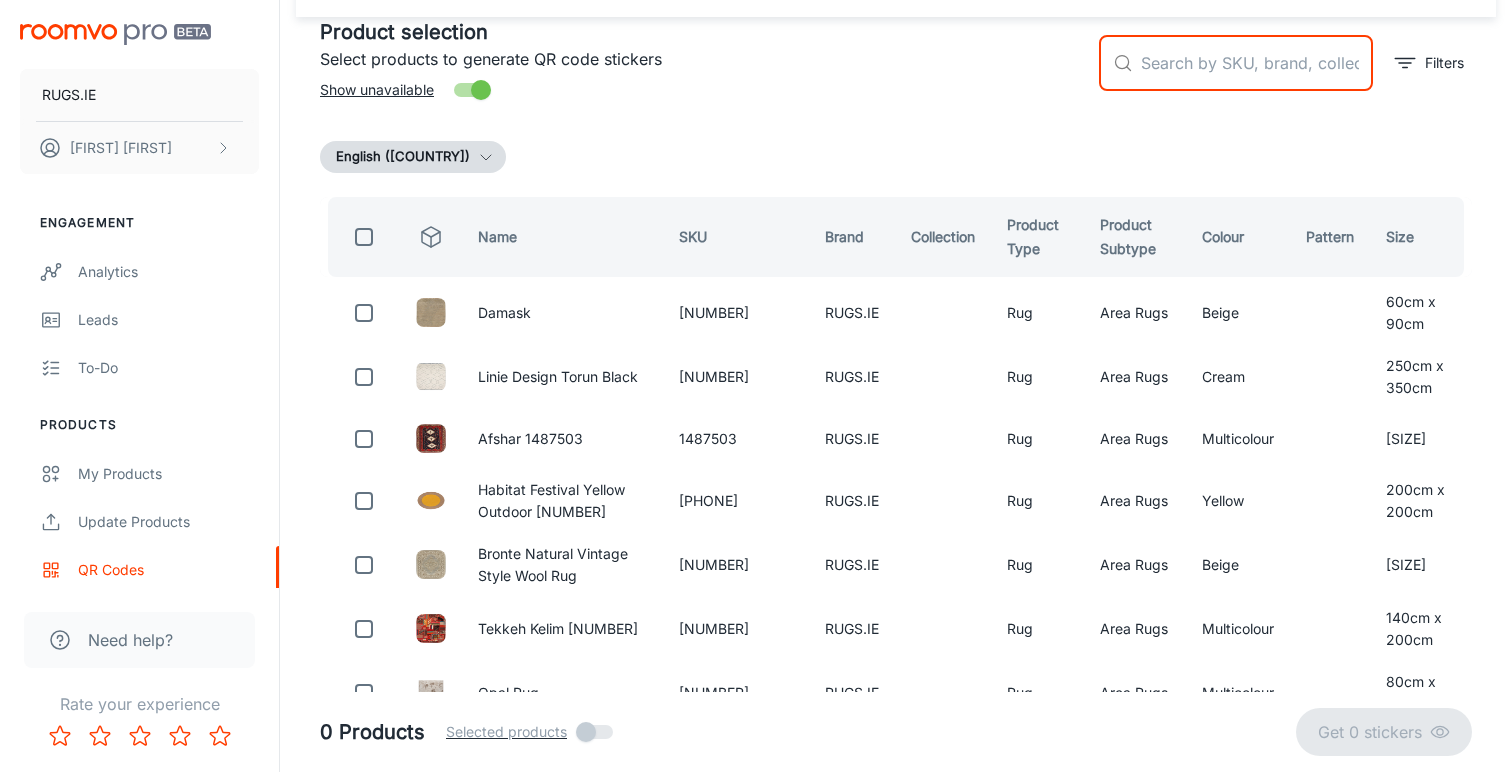 paste on "1515355" 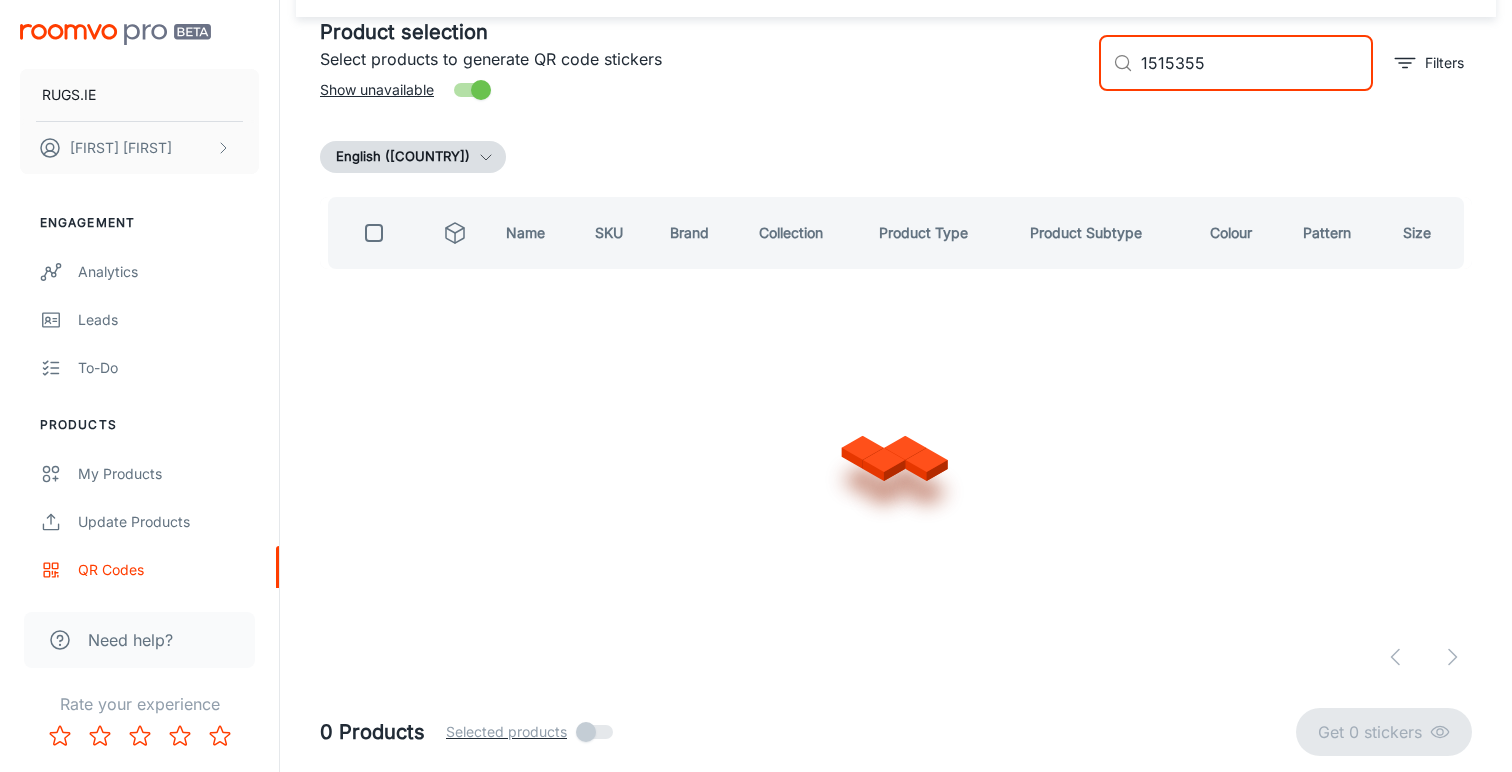 scroll, scrollTop: 0, scrollLeft: 0, axis: both 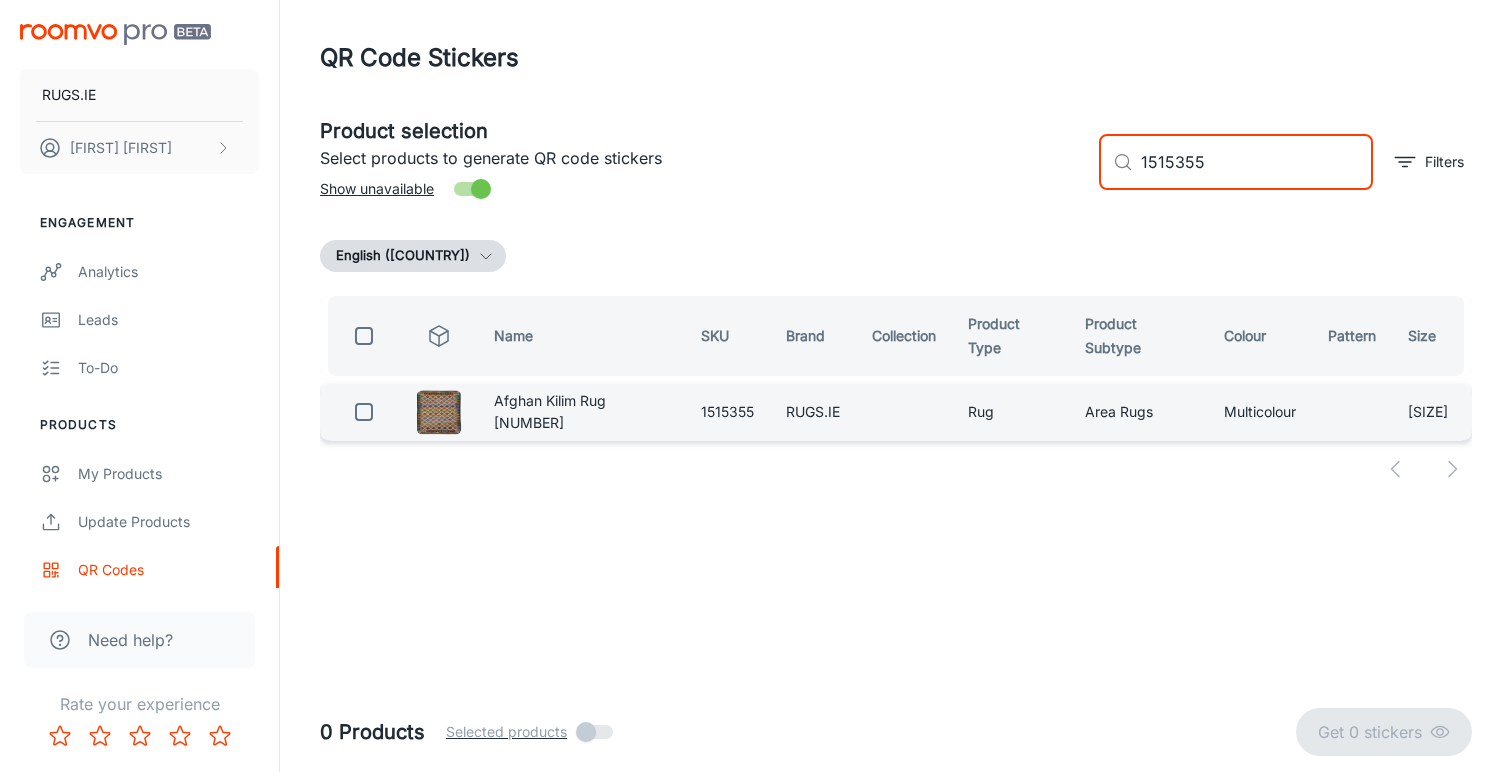 type on "1515355" 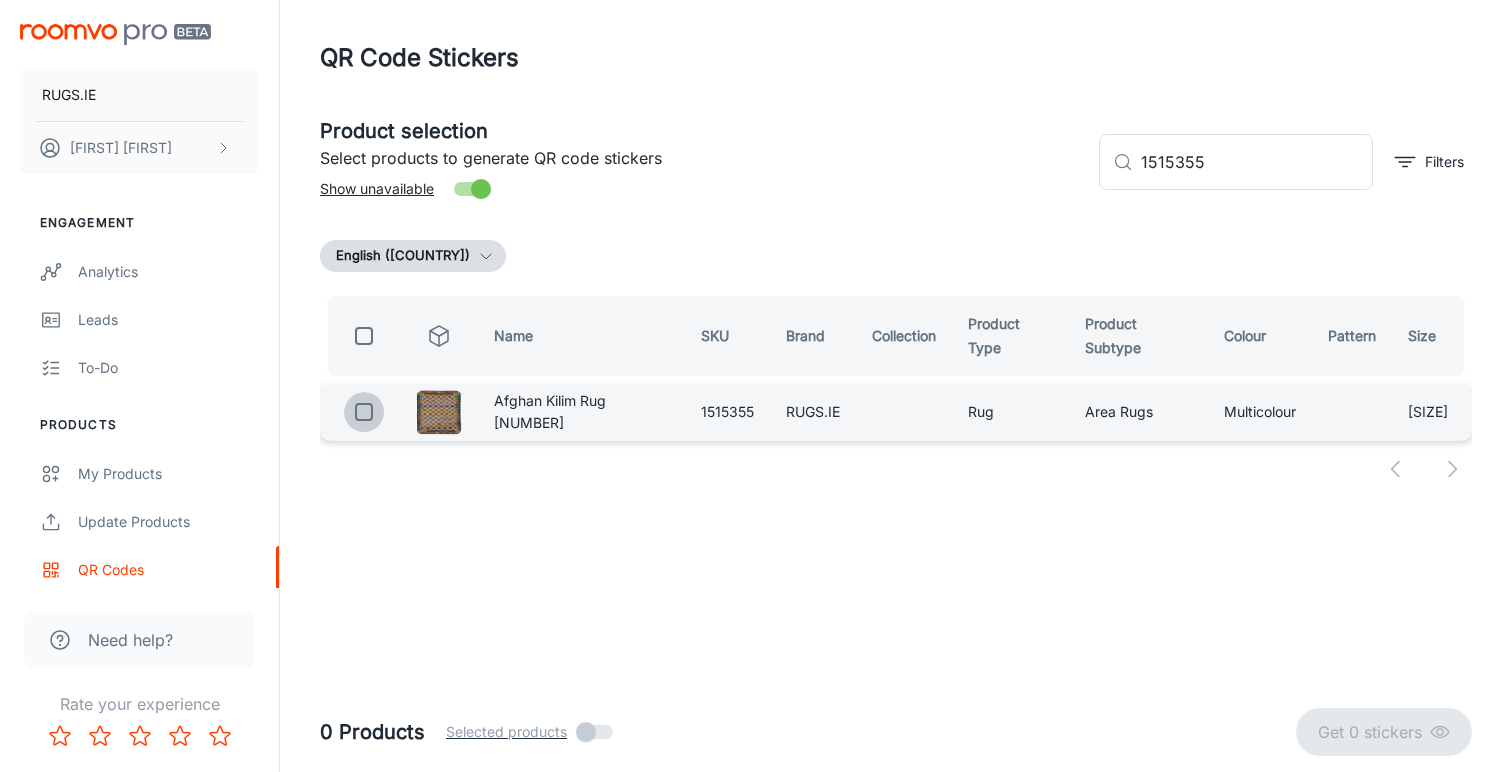 click at bounding box center [364, 412] 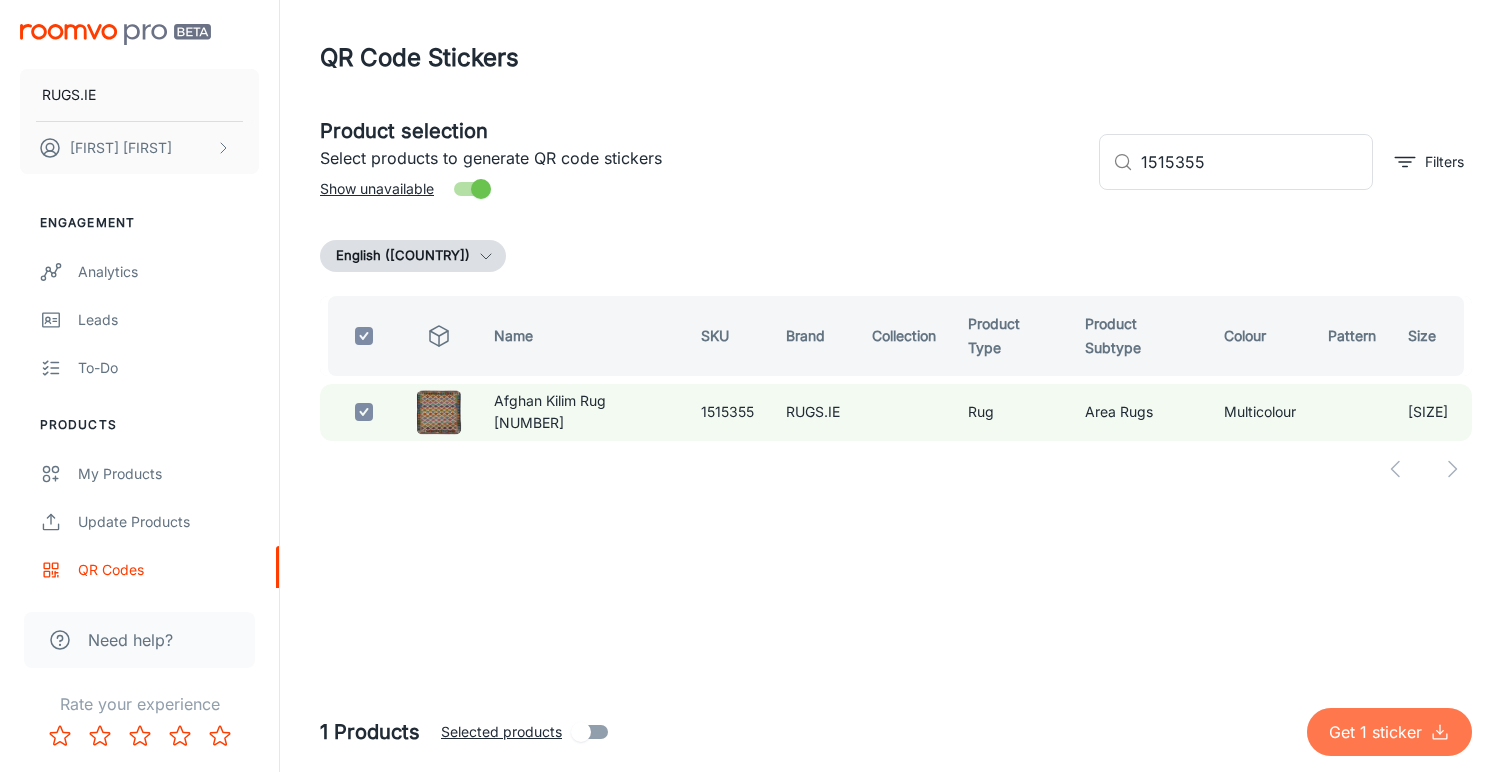click on "Get 1 sticker" at bounding box center (1379, 732) 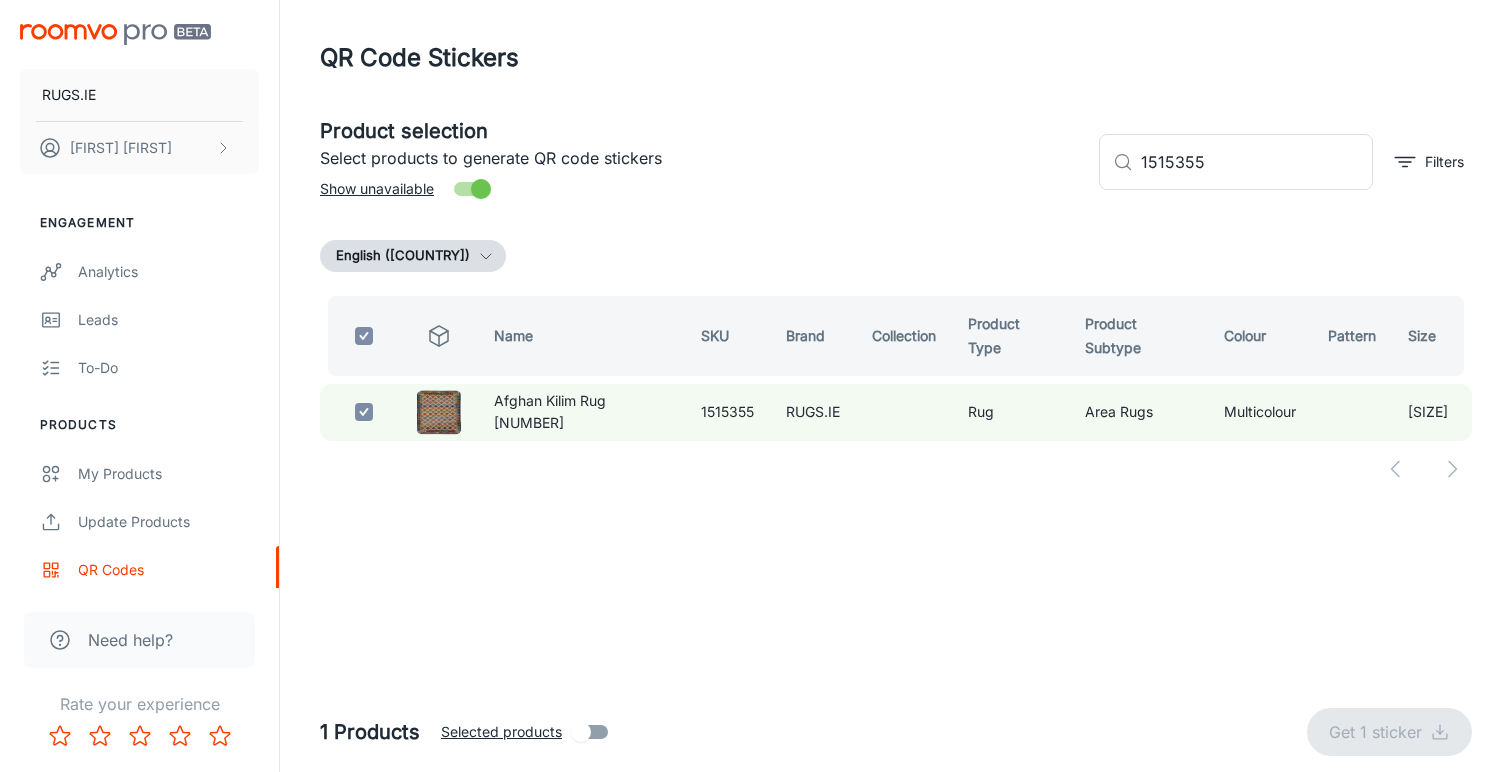 checkbox on "false" 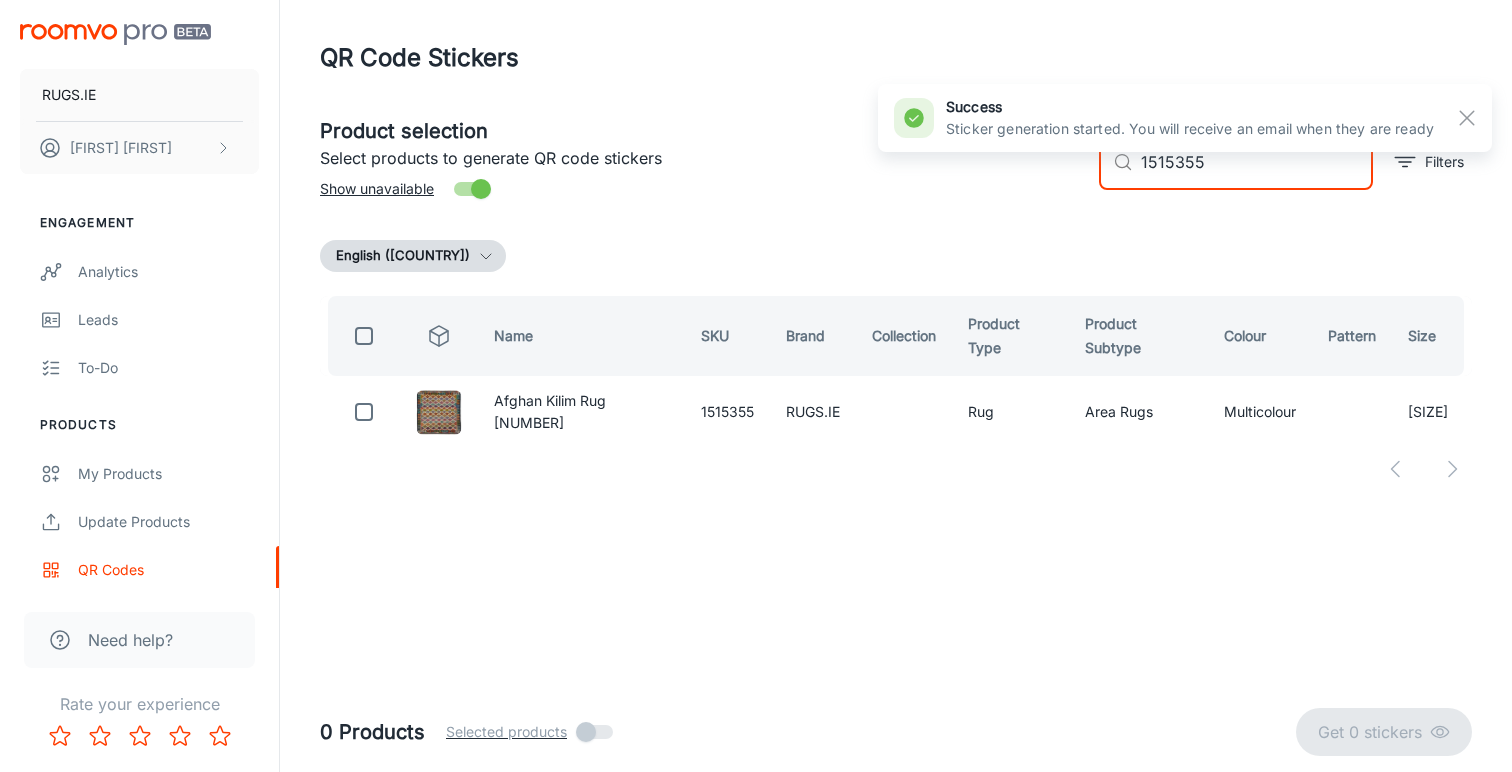 click on "1515355" at bounding box center (1257, 162) 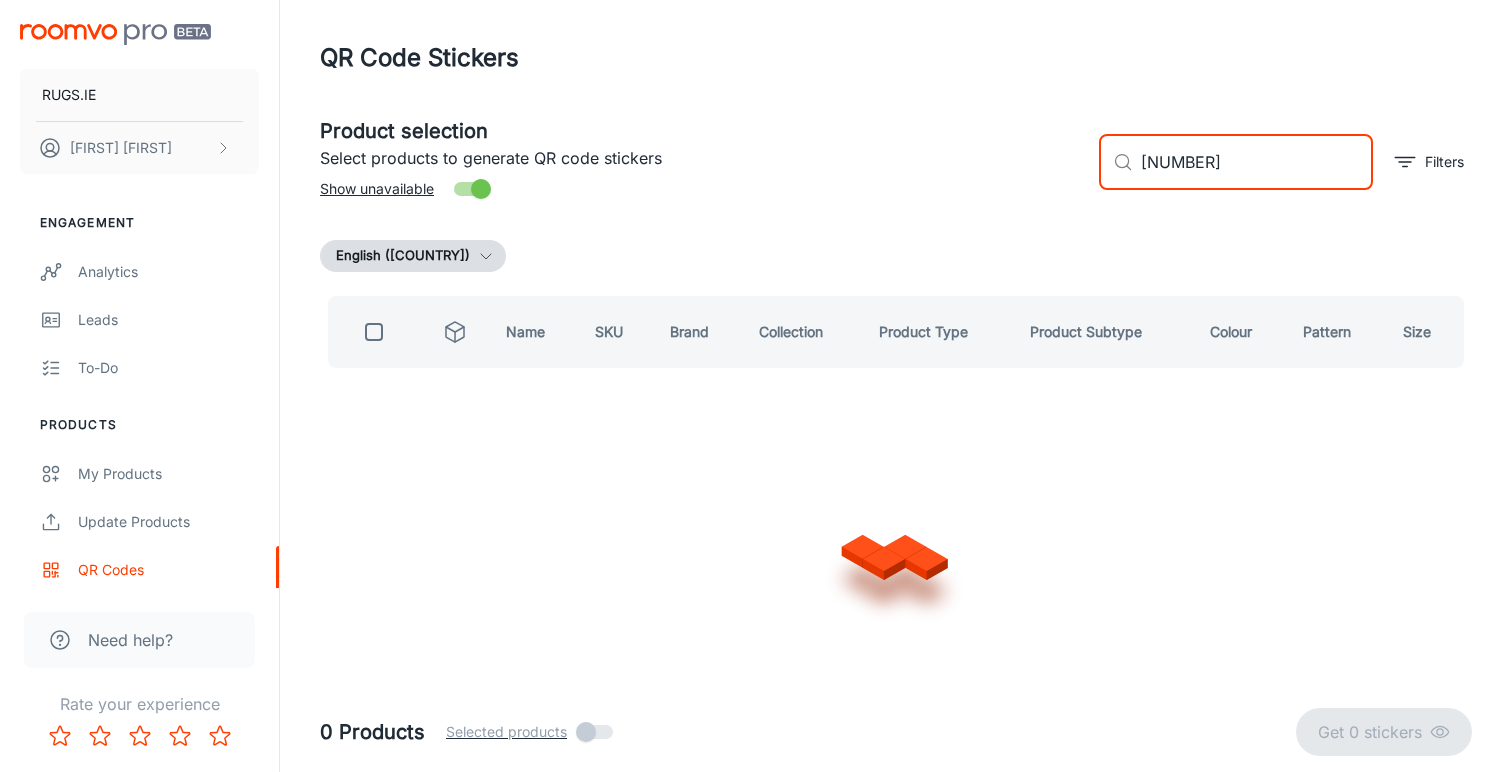 checkbox on "true" 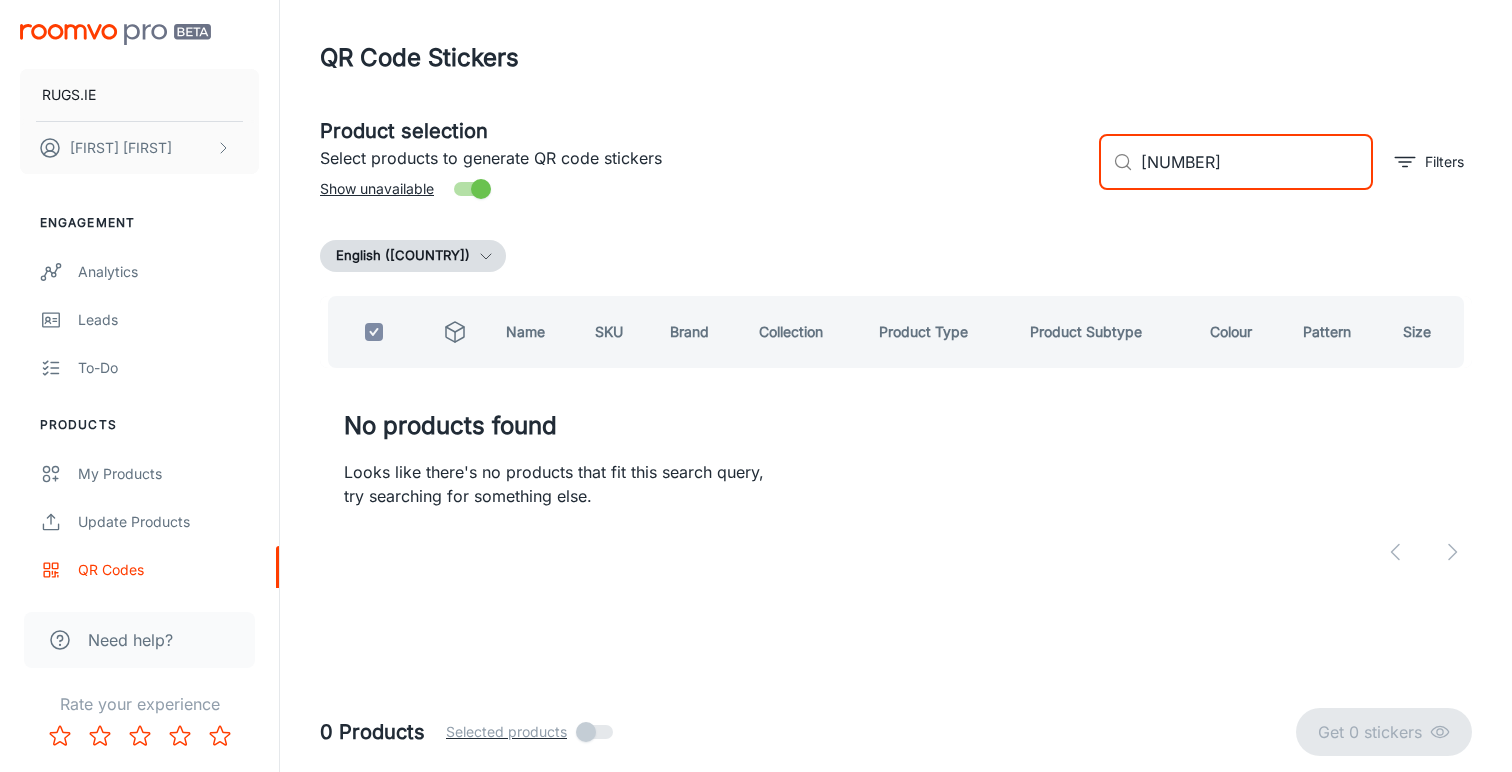 click on "[NUMBER]" at bounding box center [1257, 162] 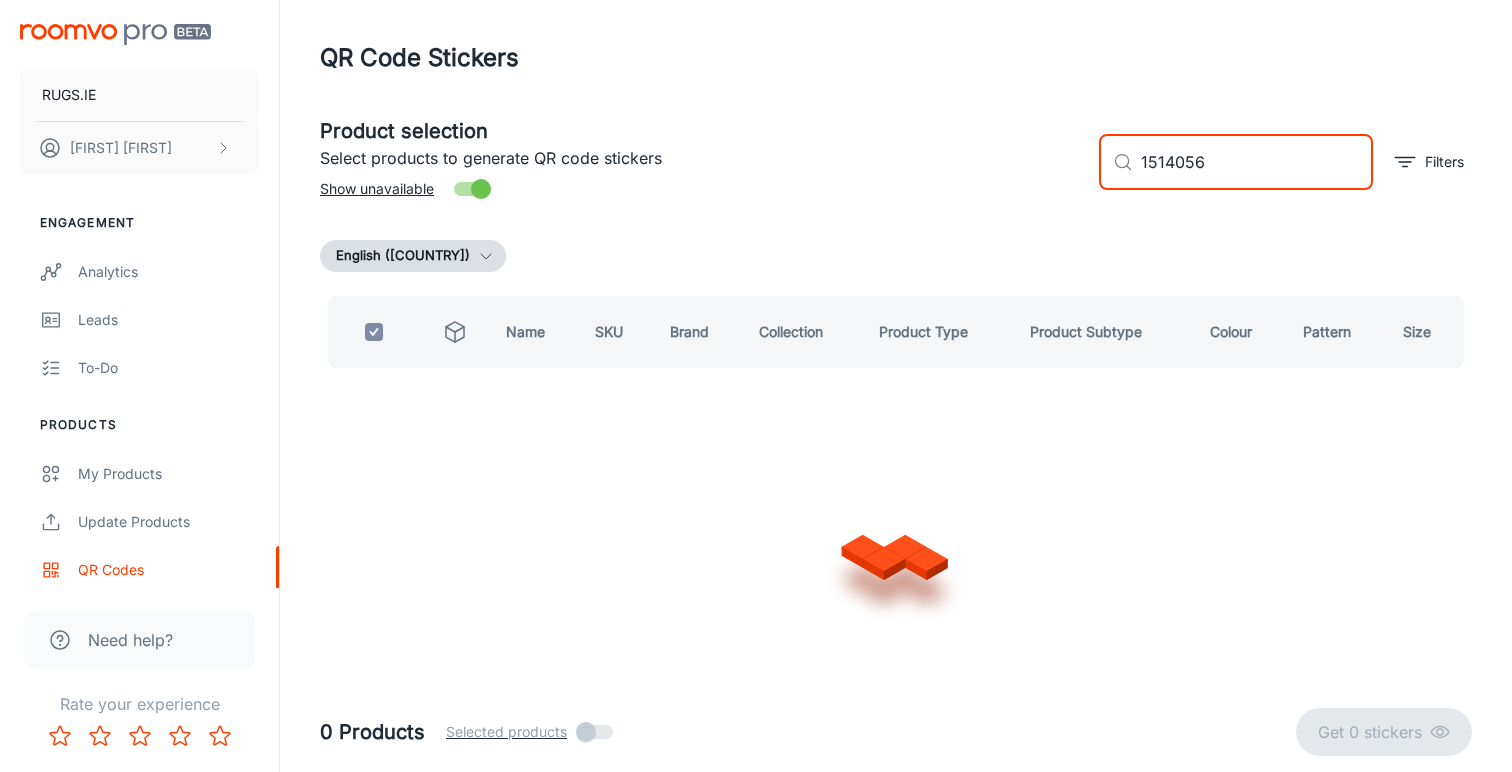 checkbox on "false" 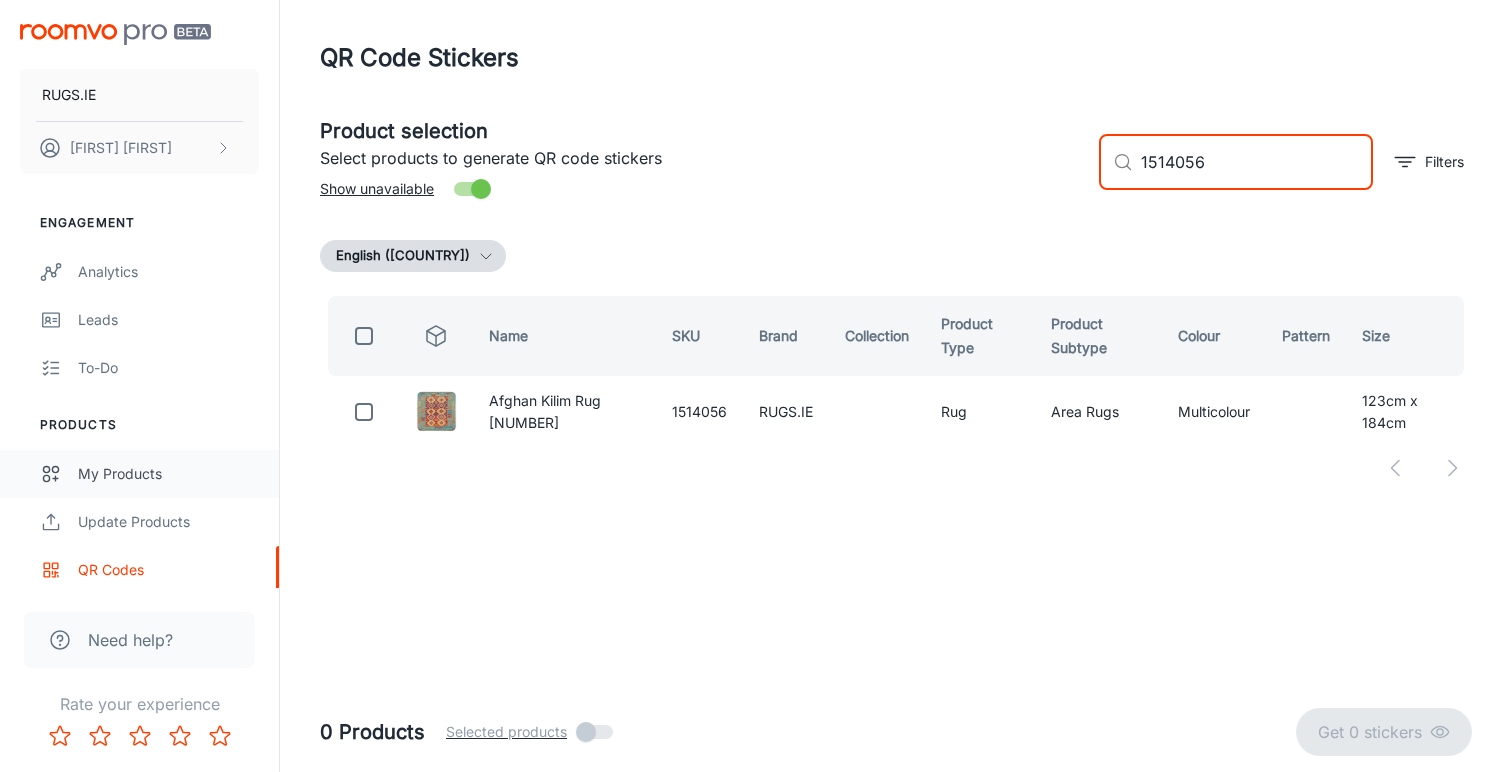 type on "1514056" 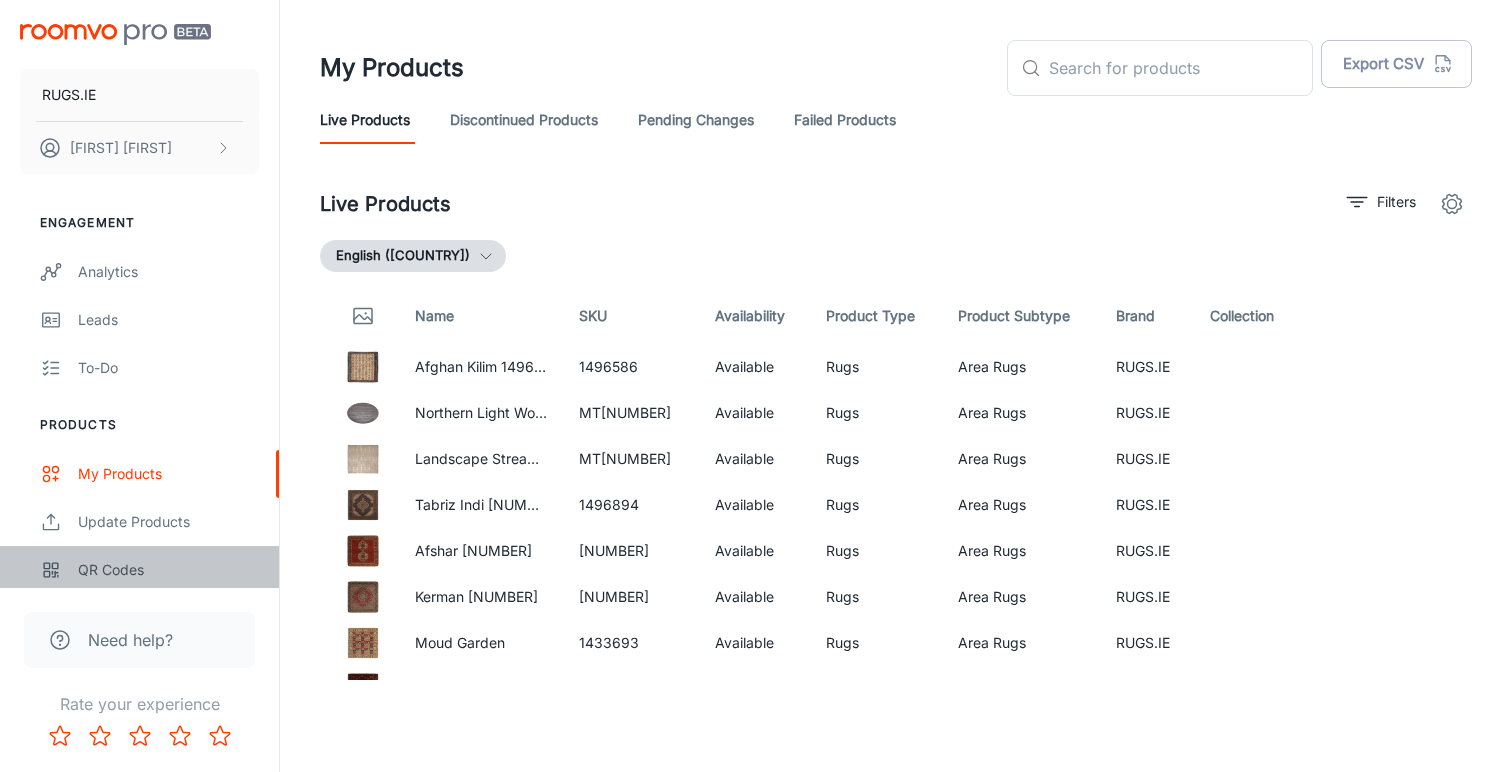 click on "QR Codes" at bounding box center [168, 570] 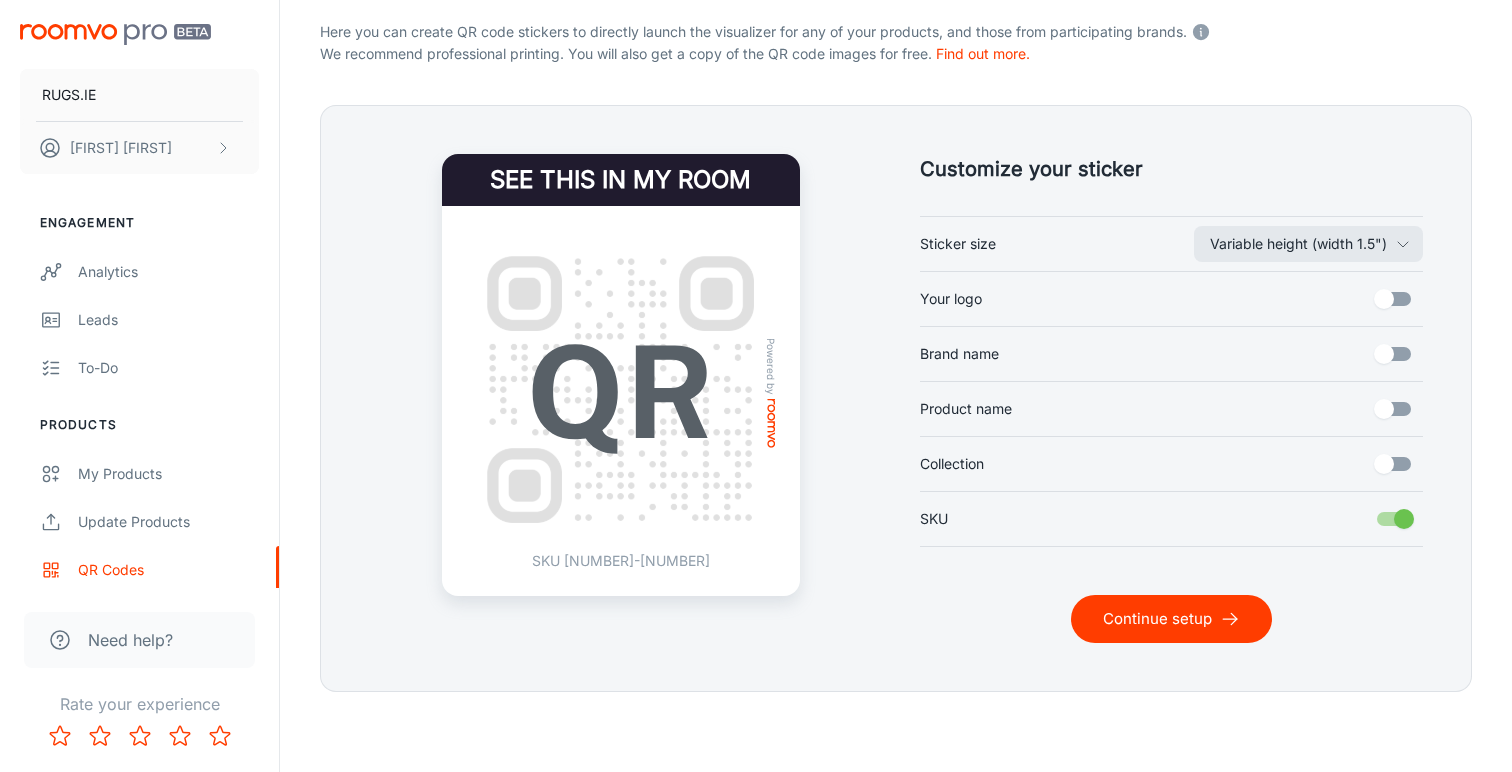 click on "Continue setup" at bounding box center [1171, 619] 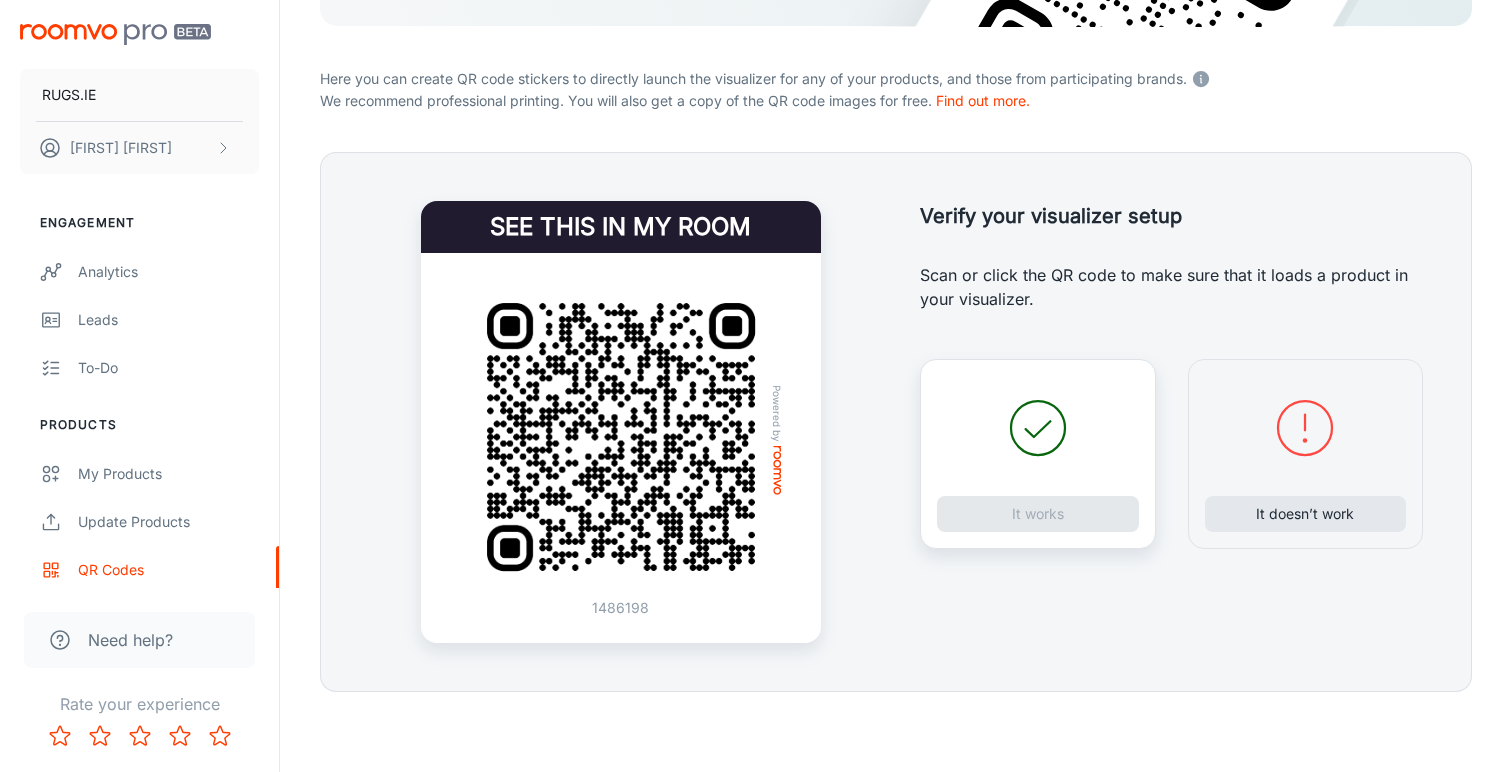 scroll, scrollTop: 348, scrollLeft: 0, axis: vertical 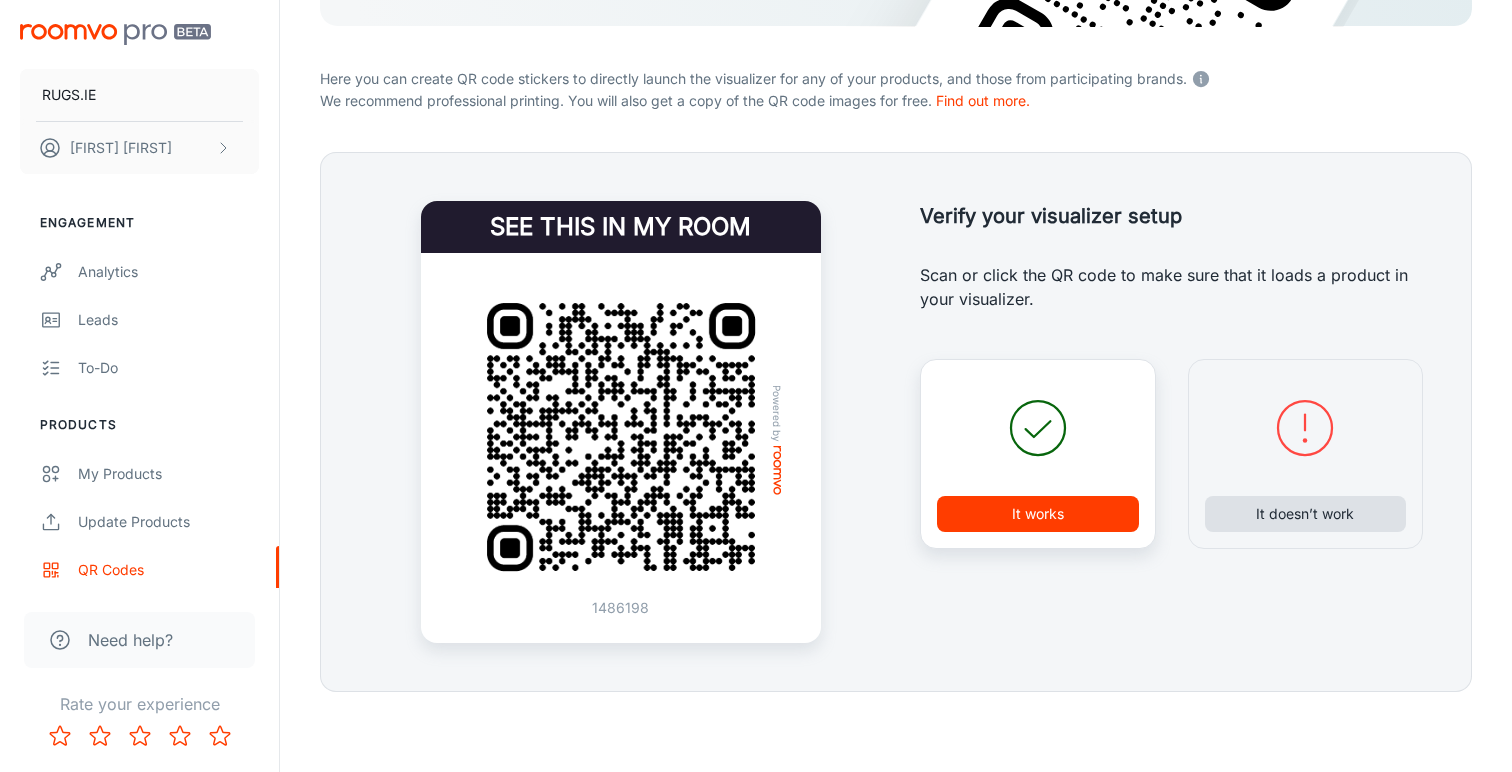 click on "It doesn’t work" at bounding box center [1306, 514] 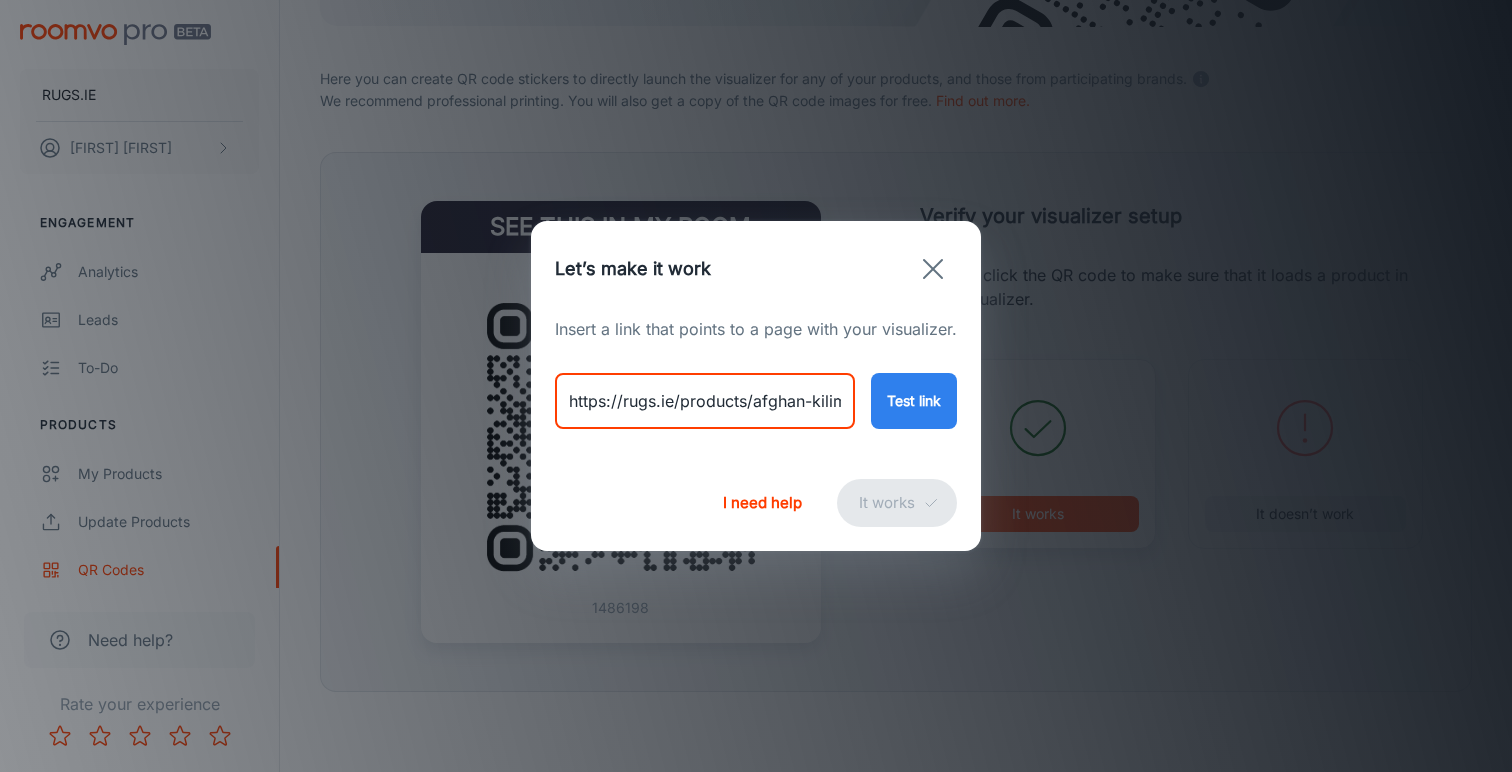 click on "https://rugs.ie/products/afghan-kilim-rug-1515328" at bounding box center (705, 401) 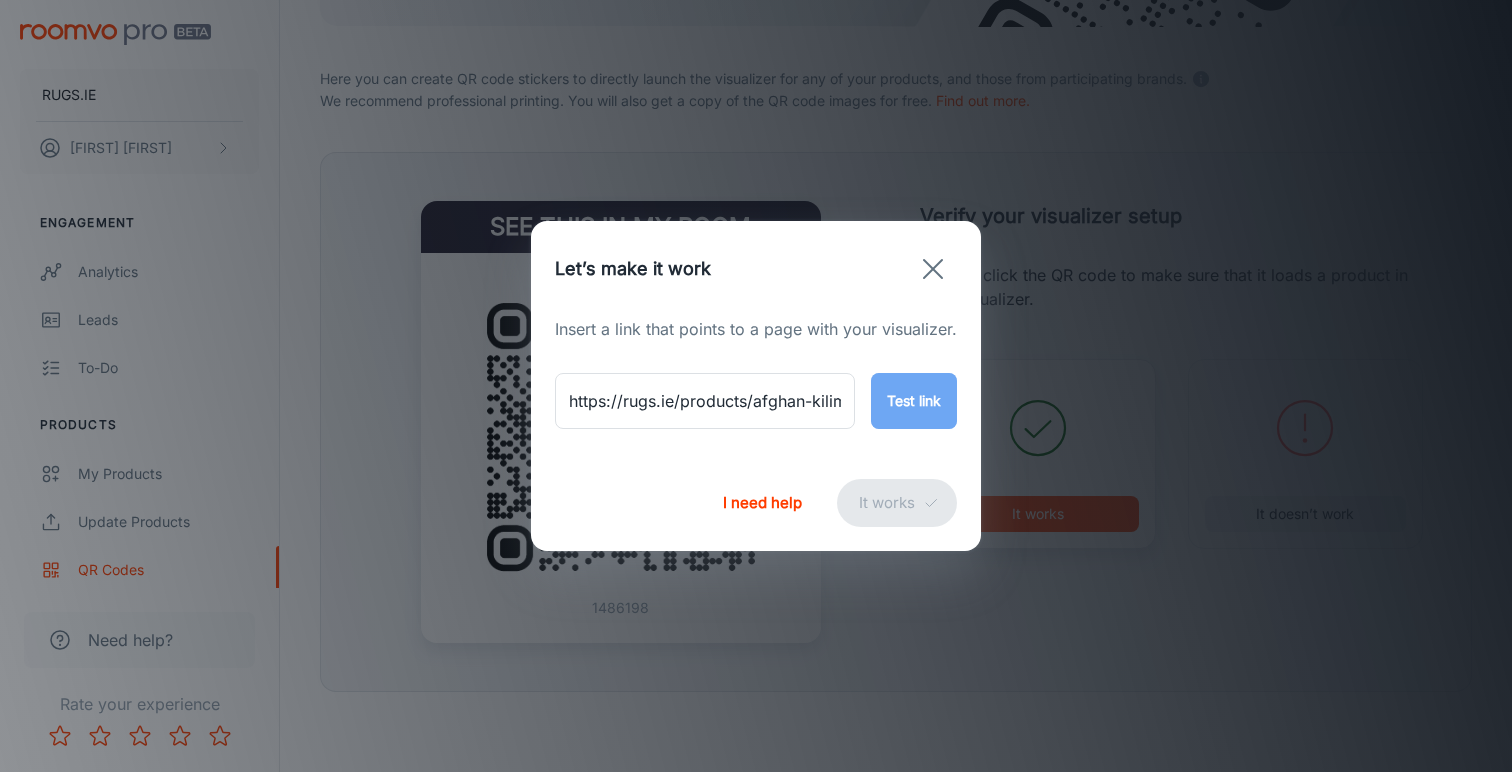 click on "Test link" at bounding box center [914, 401] 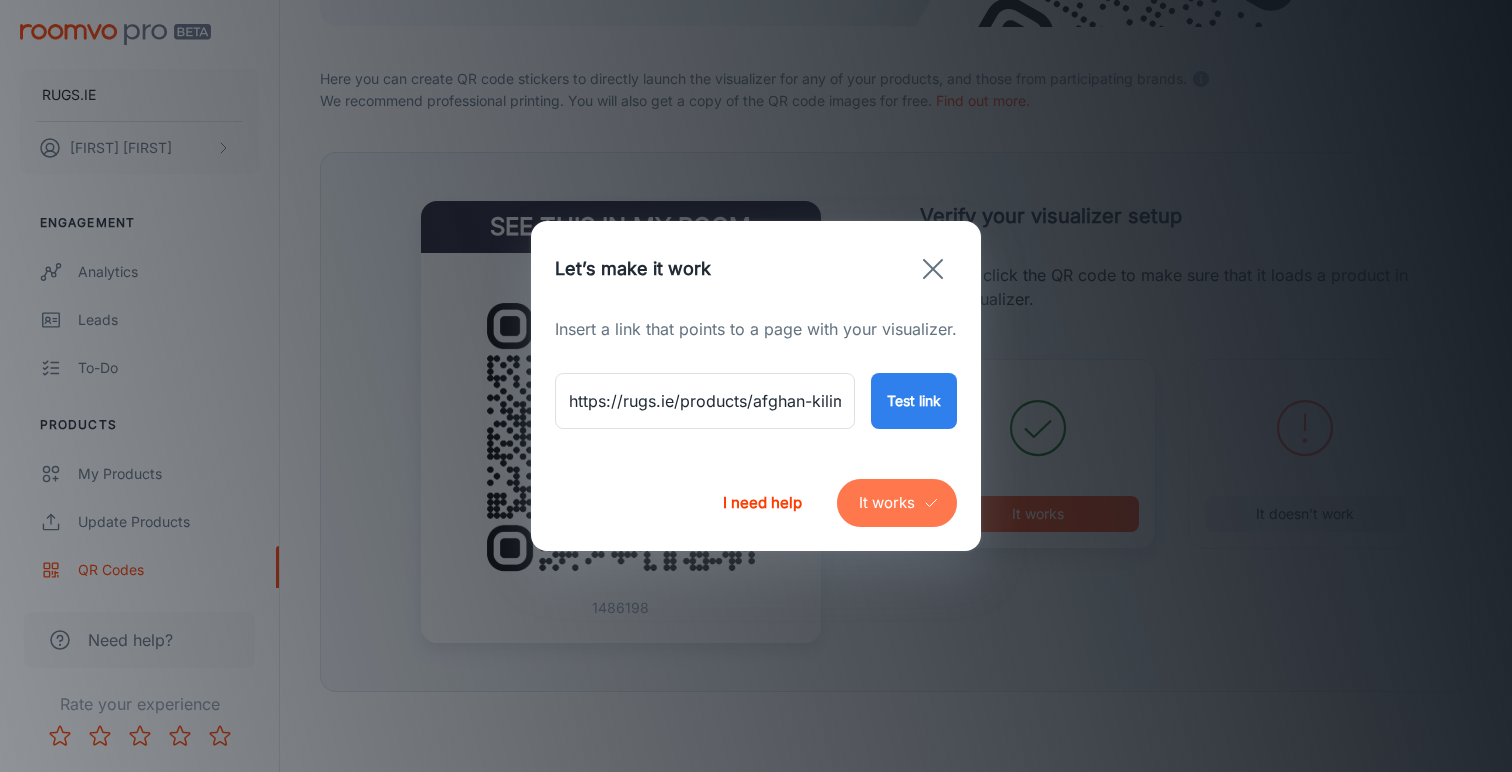 click on "It works" at bounding box center (897, 503) 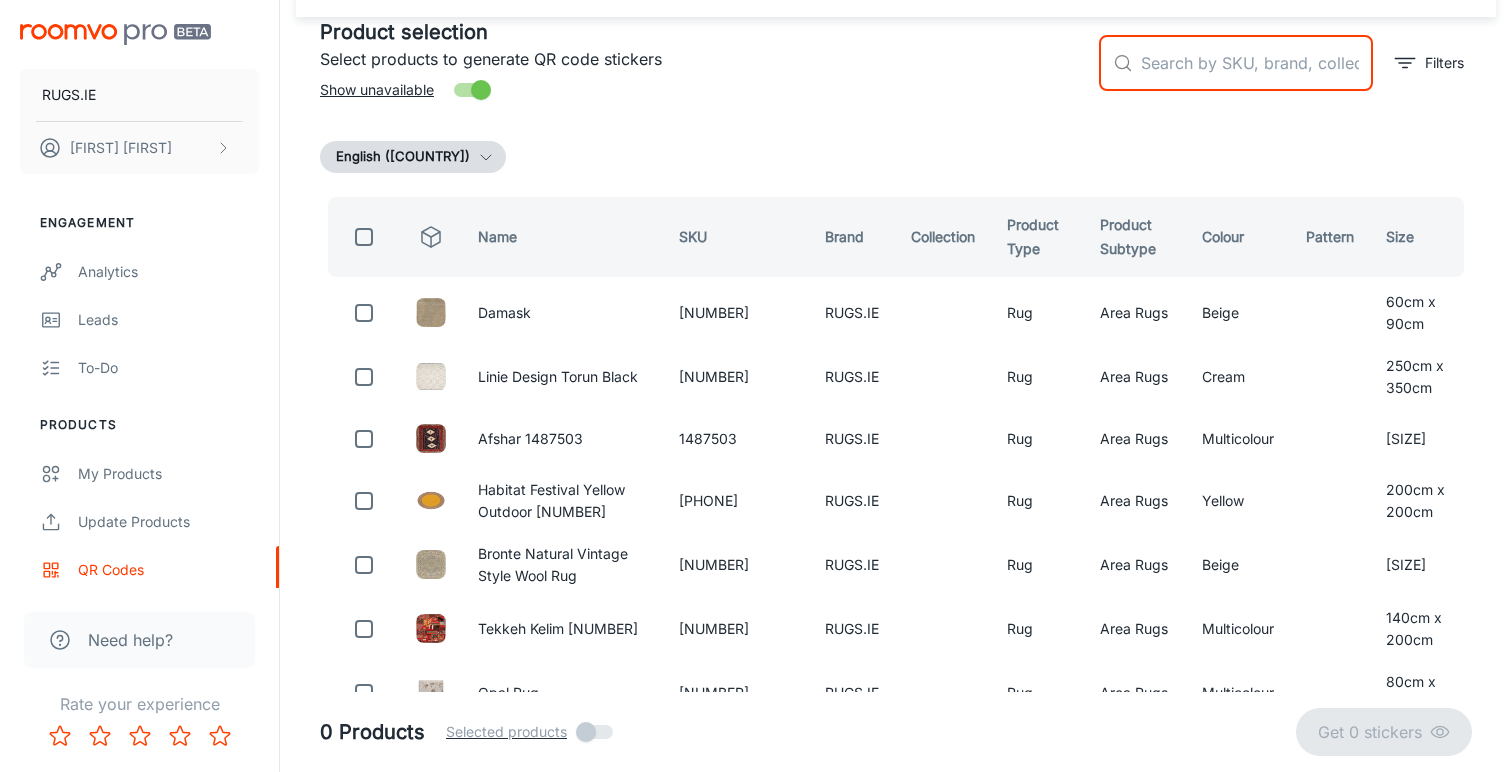 click at bounding box center (1257, 63) 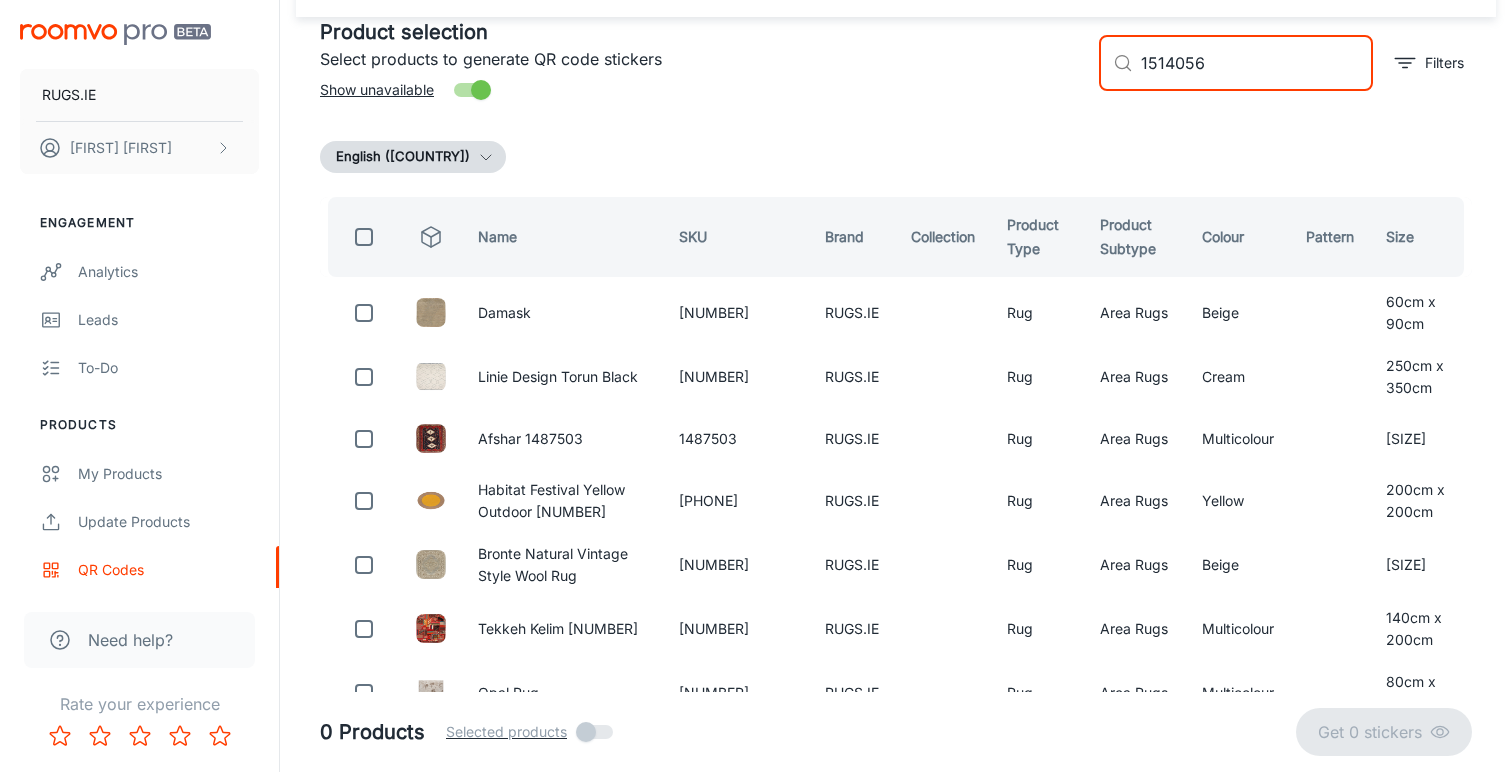scroll, scrollTop: 0, scrollLeft: 0, axis: both 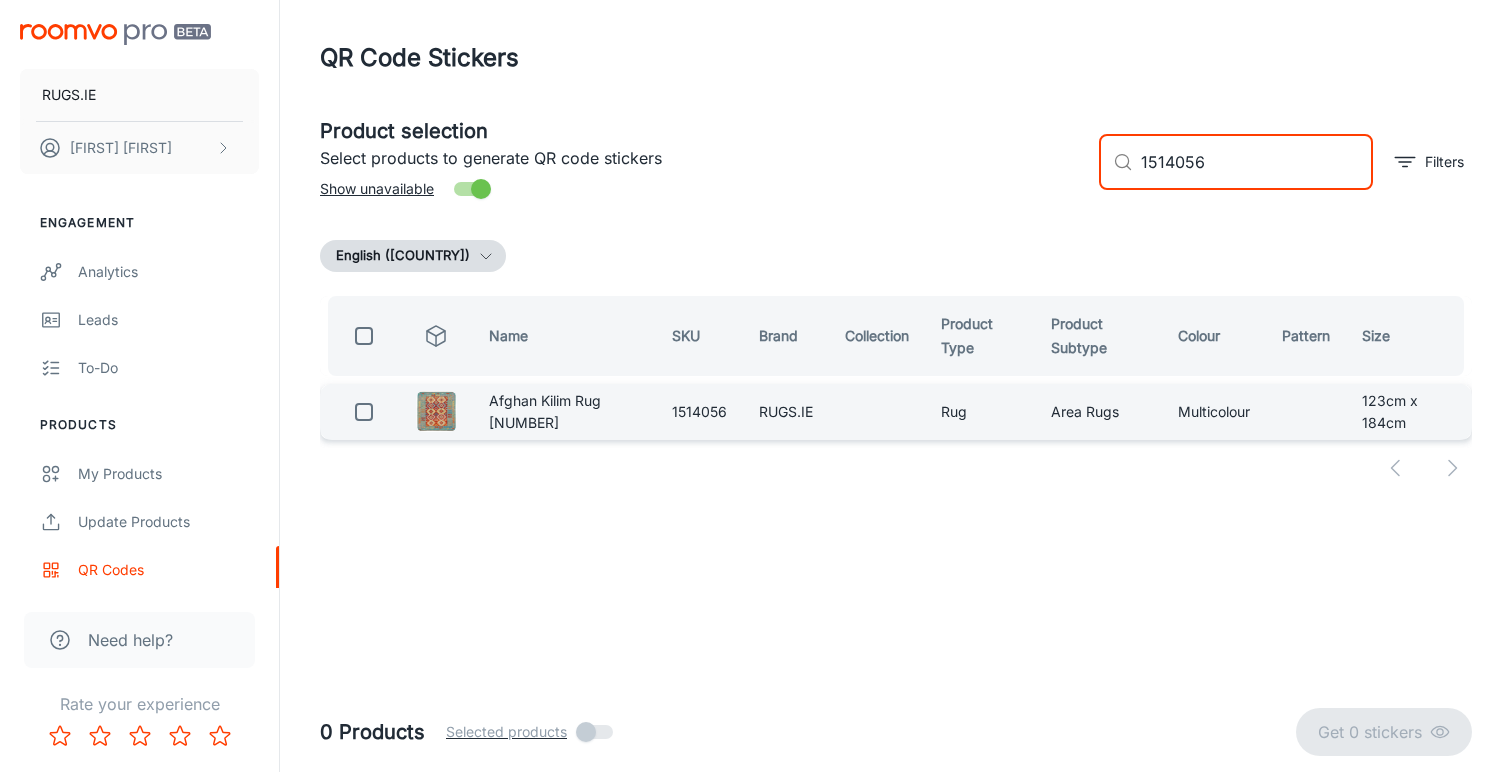 type on "1514056" 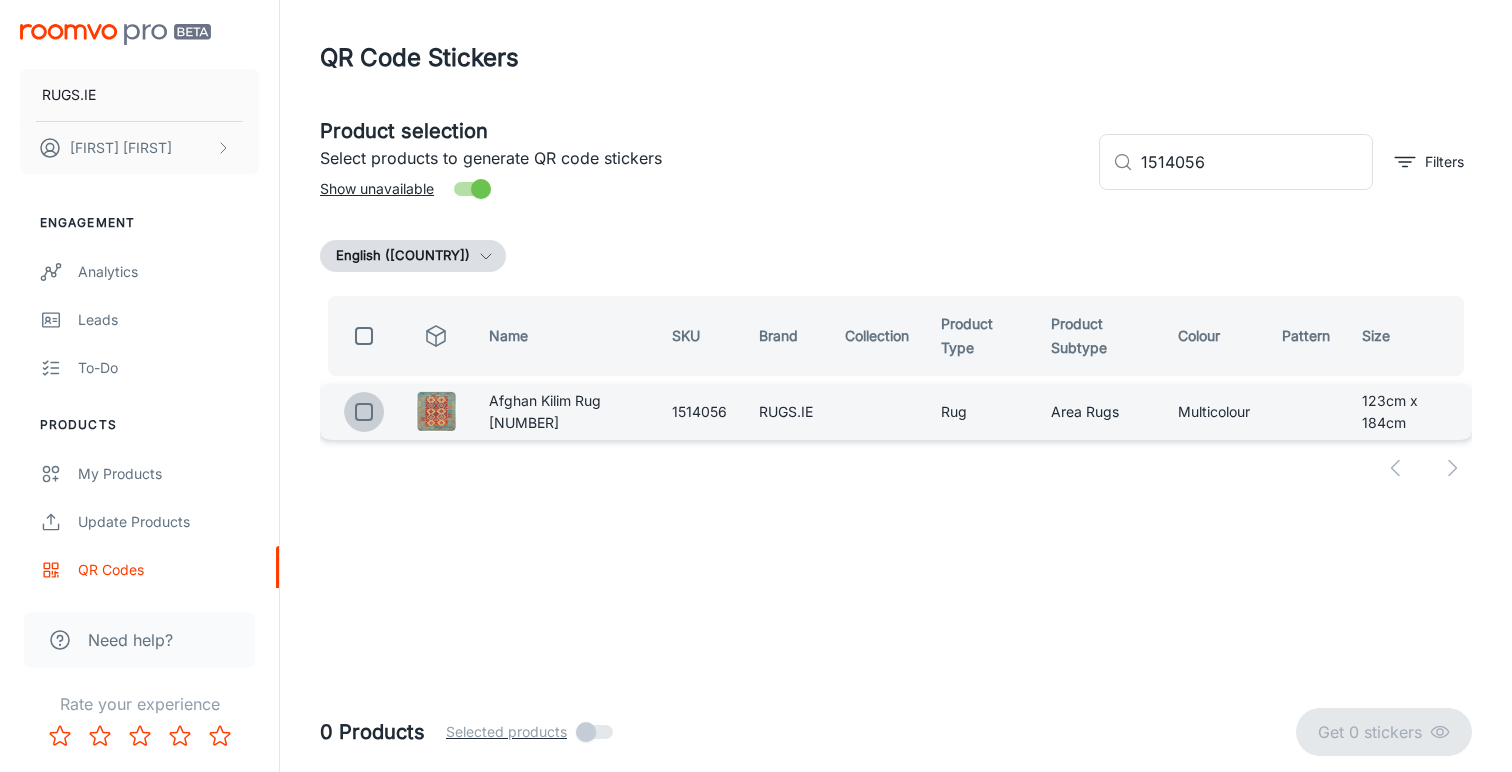 click at bounding box center (364, 412) 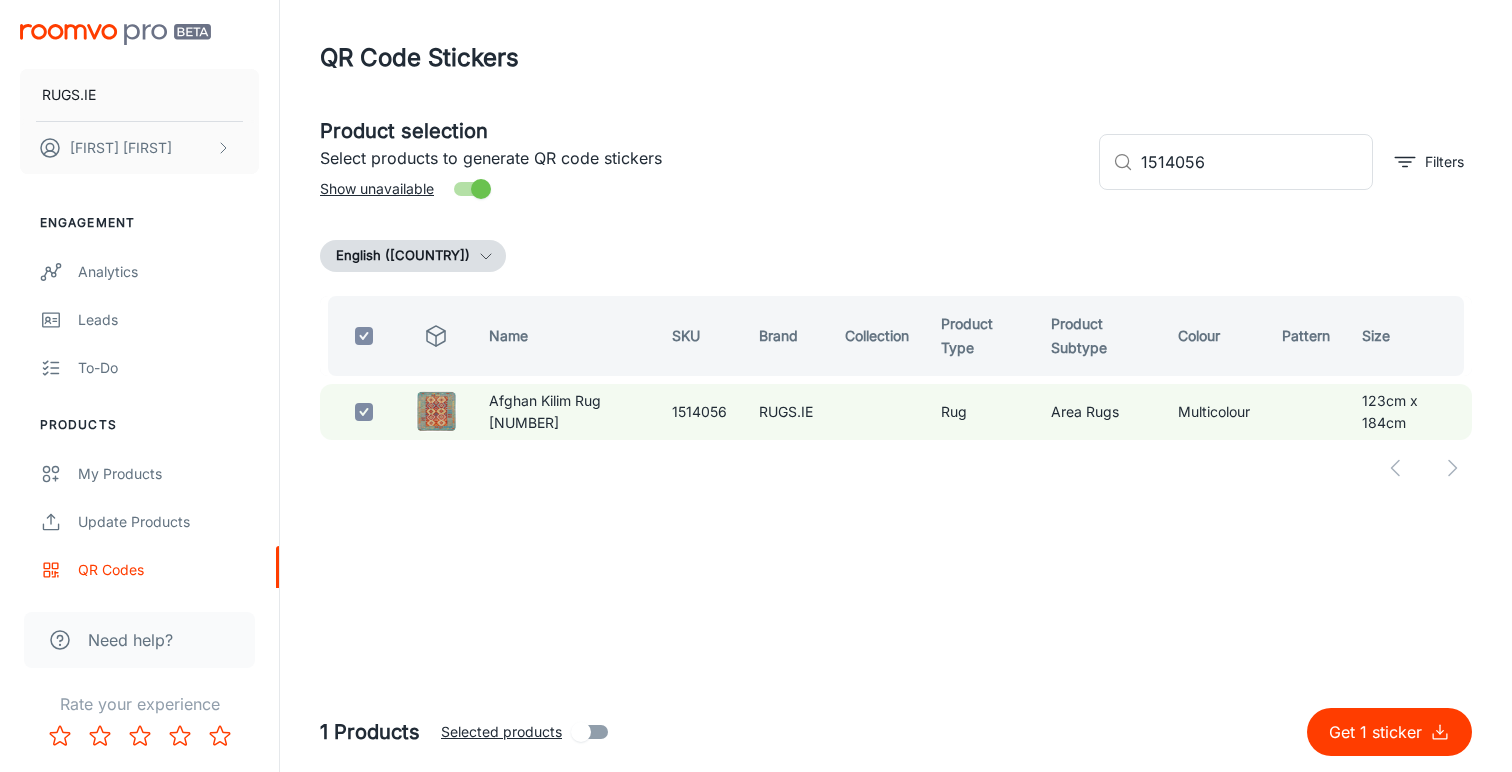 click on "Get 1 sticker" at bounding box center [1379, 732] 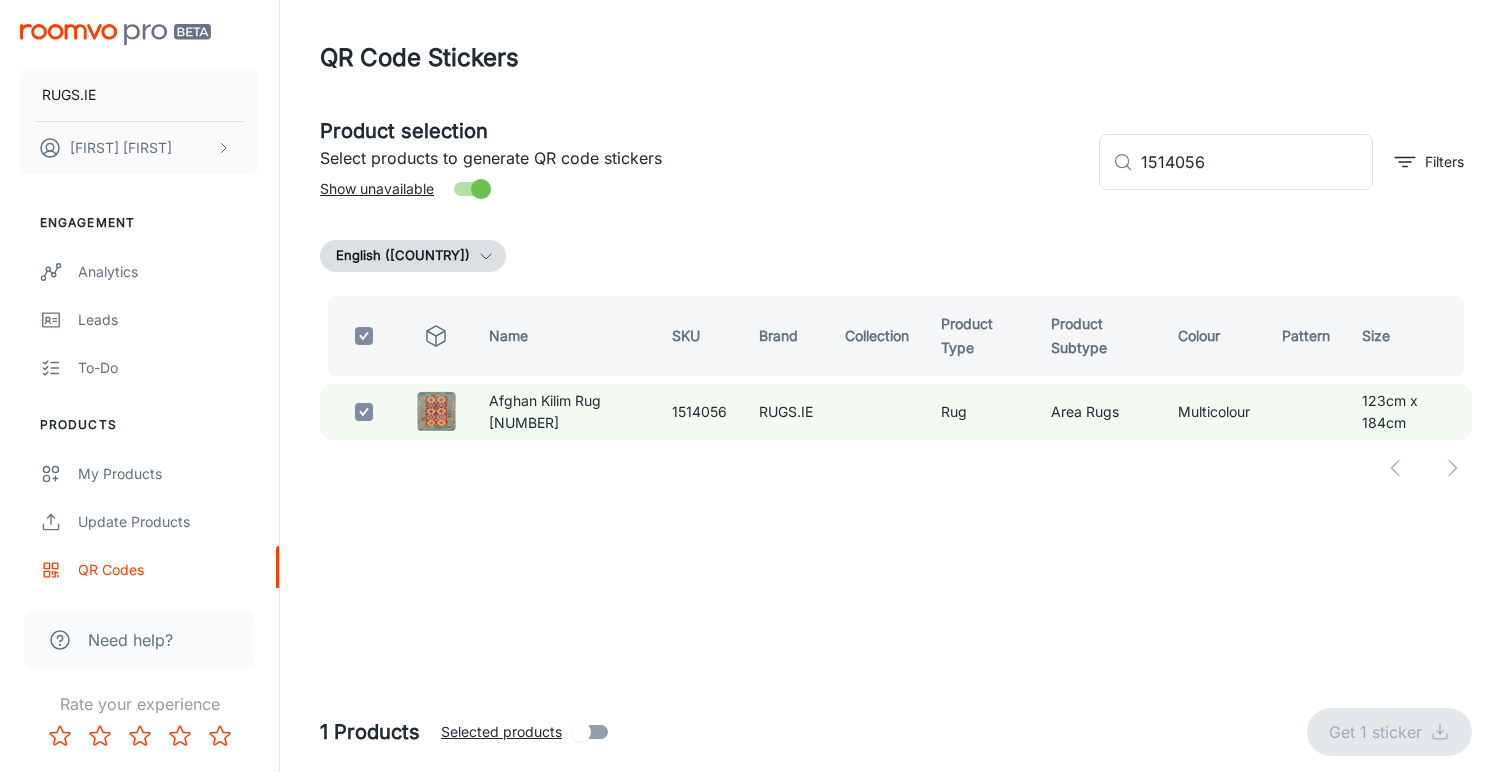 checkbox on "false" 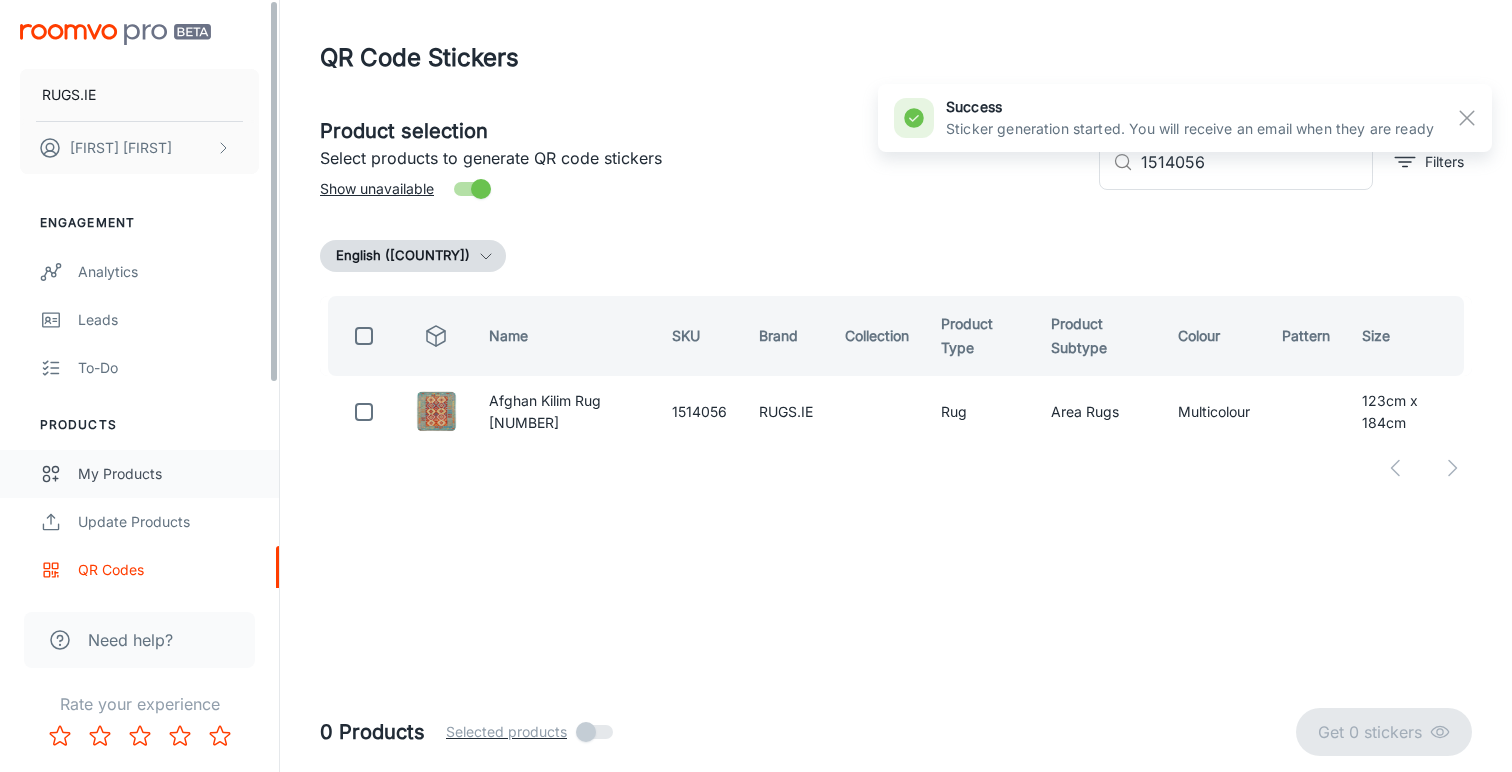 click on "My Products" at bounding box center [168, 474] 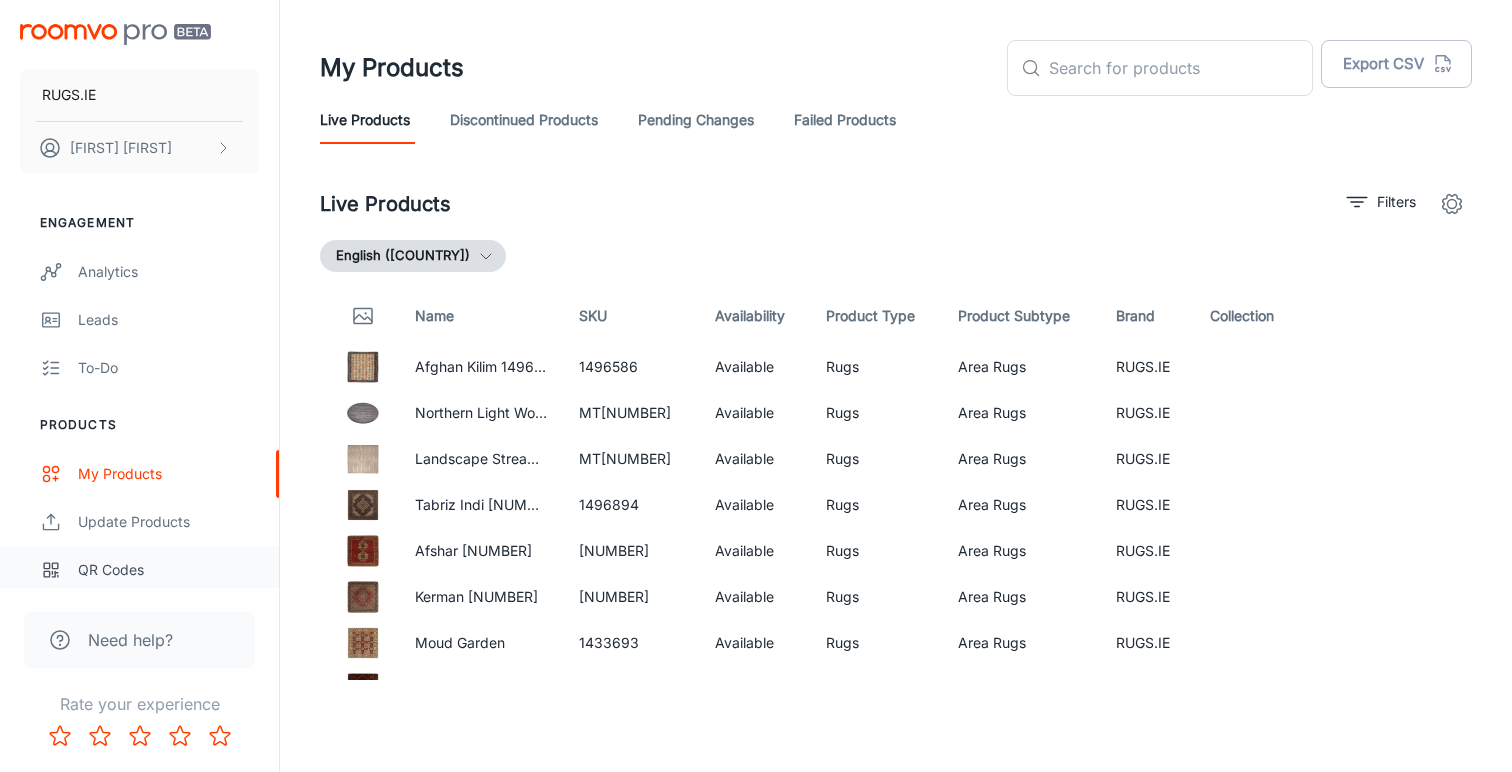 click on "QR Codes" at bounding box center [168, 570] 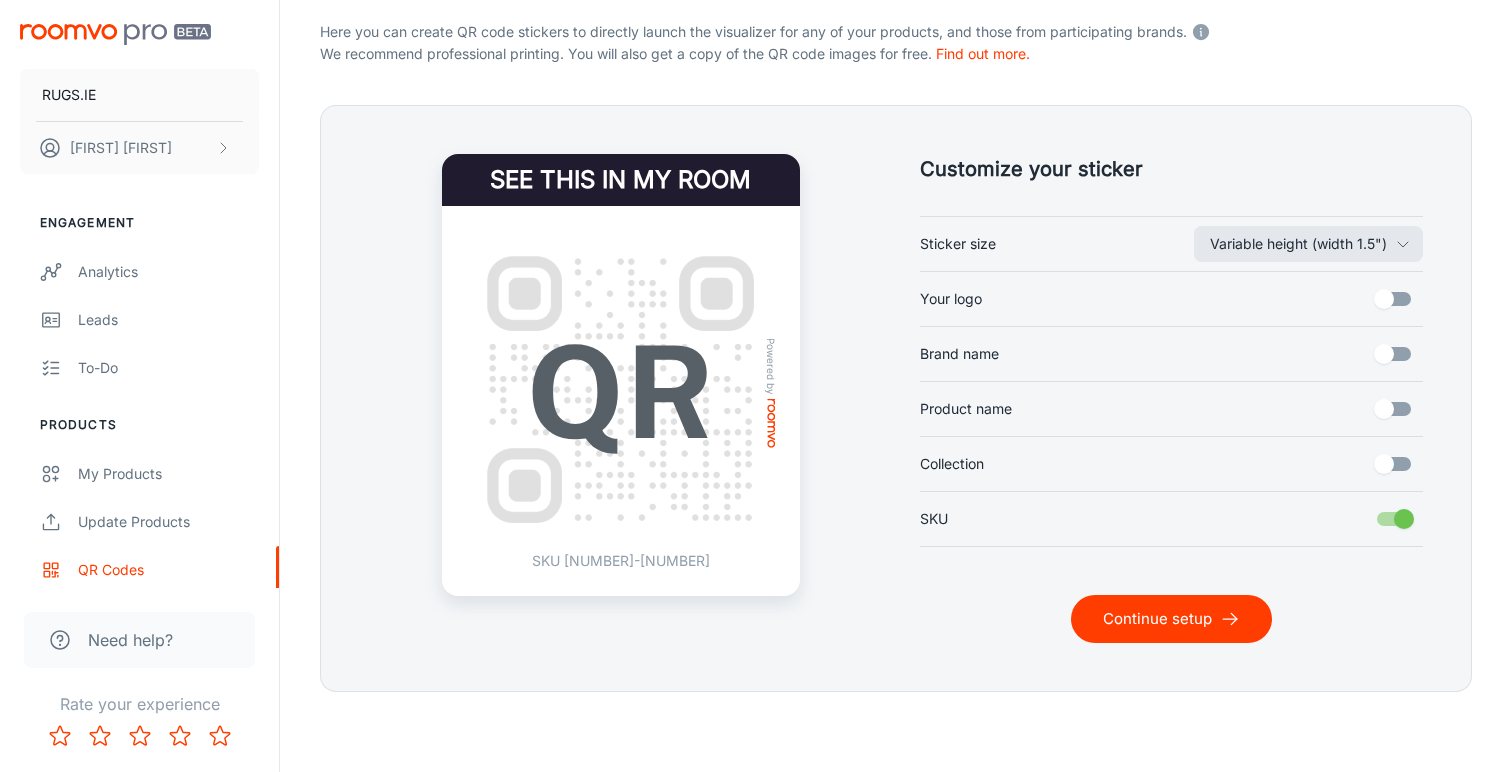 click on "Continue setup" at bounding box center [1171, 619] 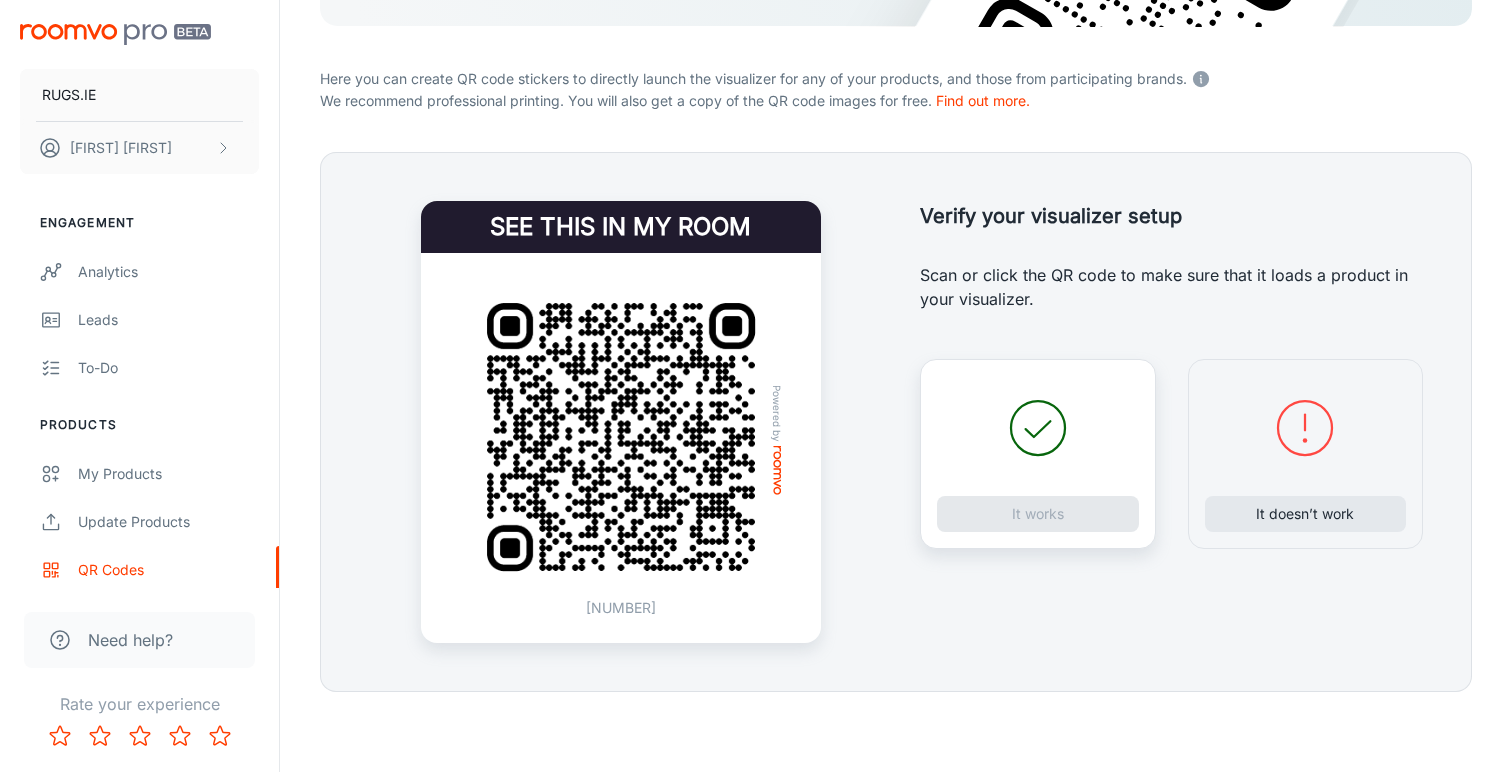 scroll, scrollTop: 348, scrollLeft: 0, axis: vertical 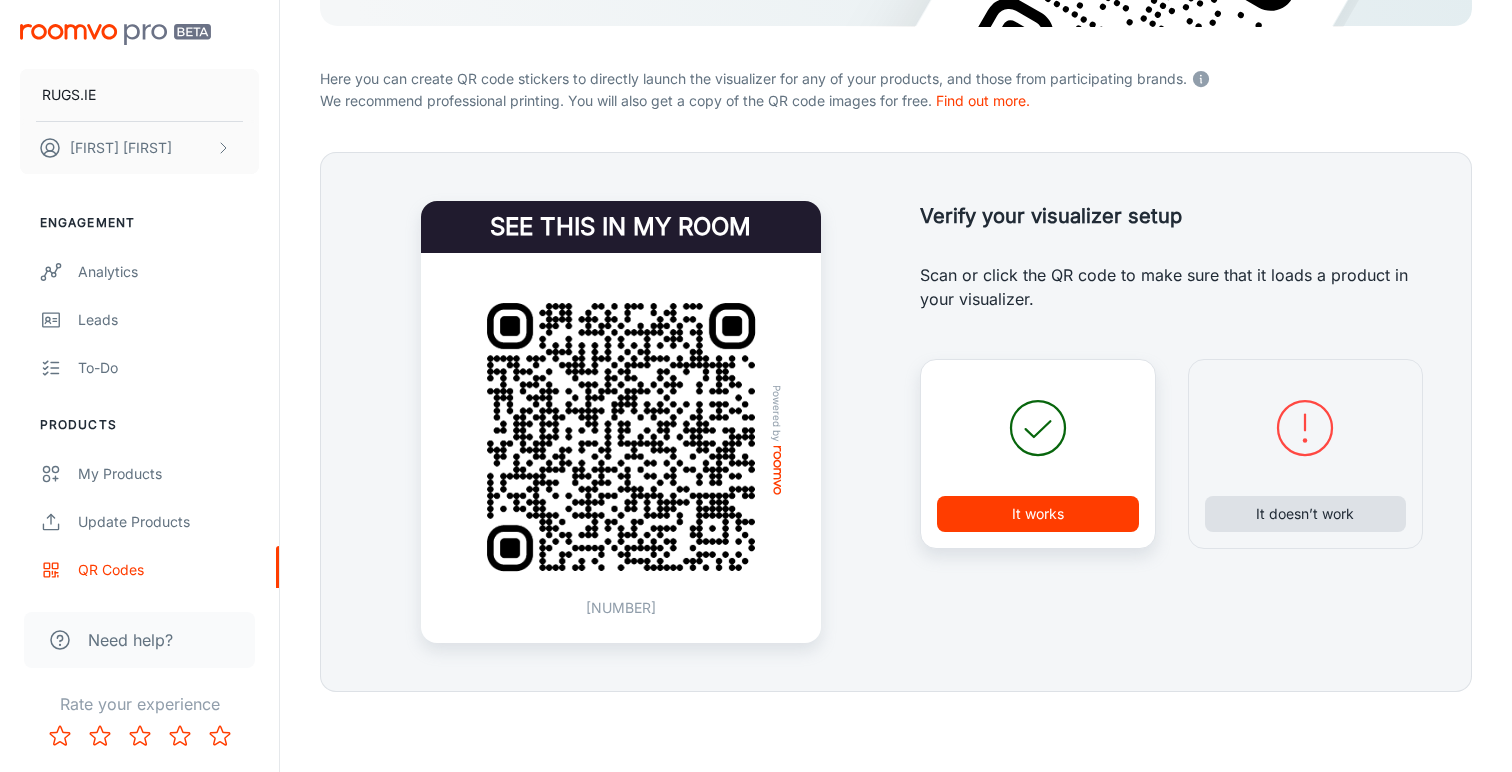 click on "It doesn’t work" at bounding box center (1306, 514) 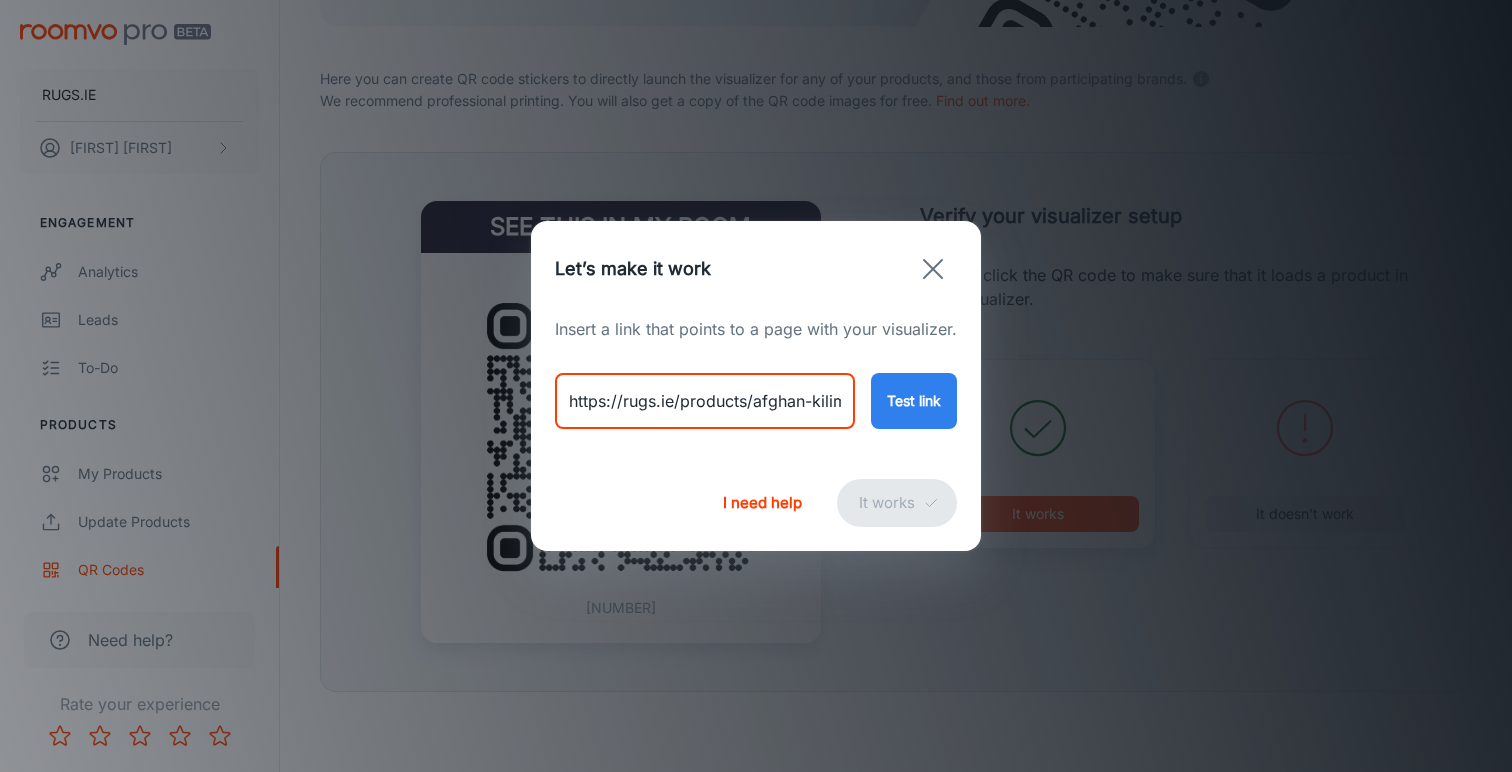 click on "https://rugs.ie/products/afghan-kilim-rug-1515328" at bounding box center (705, 401) 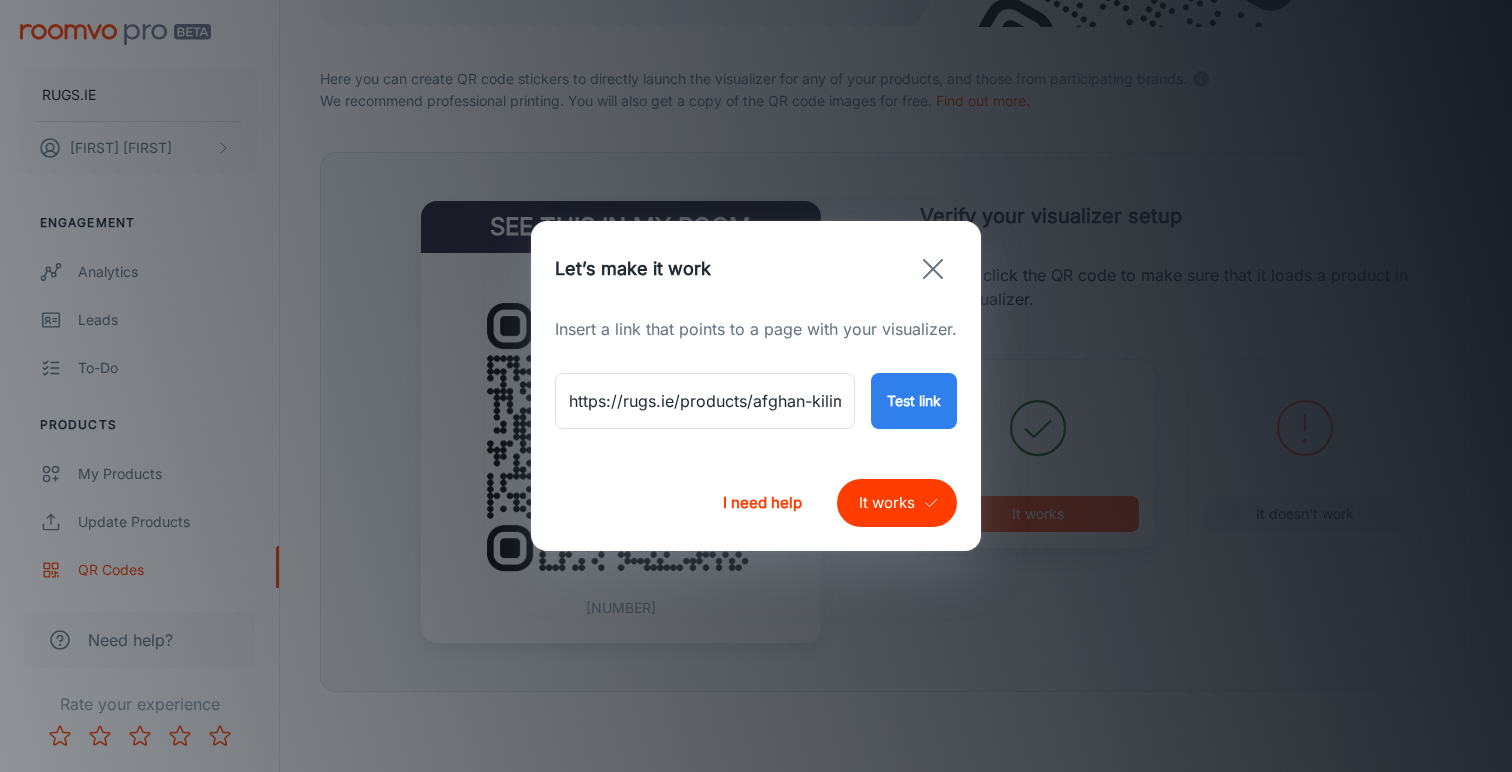 click on "It works" at bounding box center [897, 503] 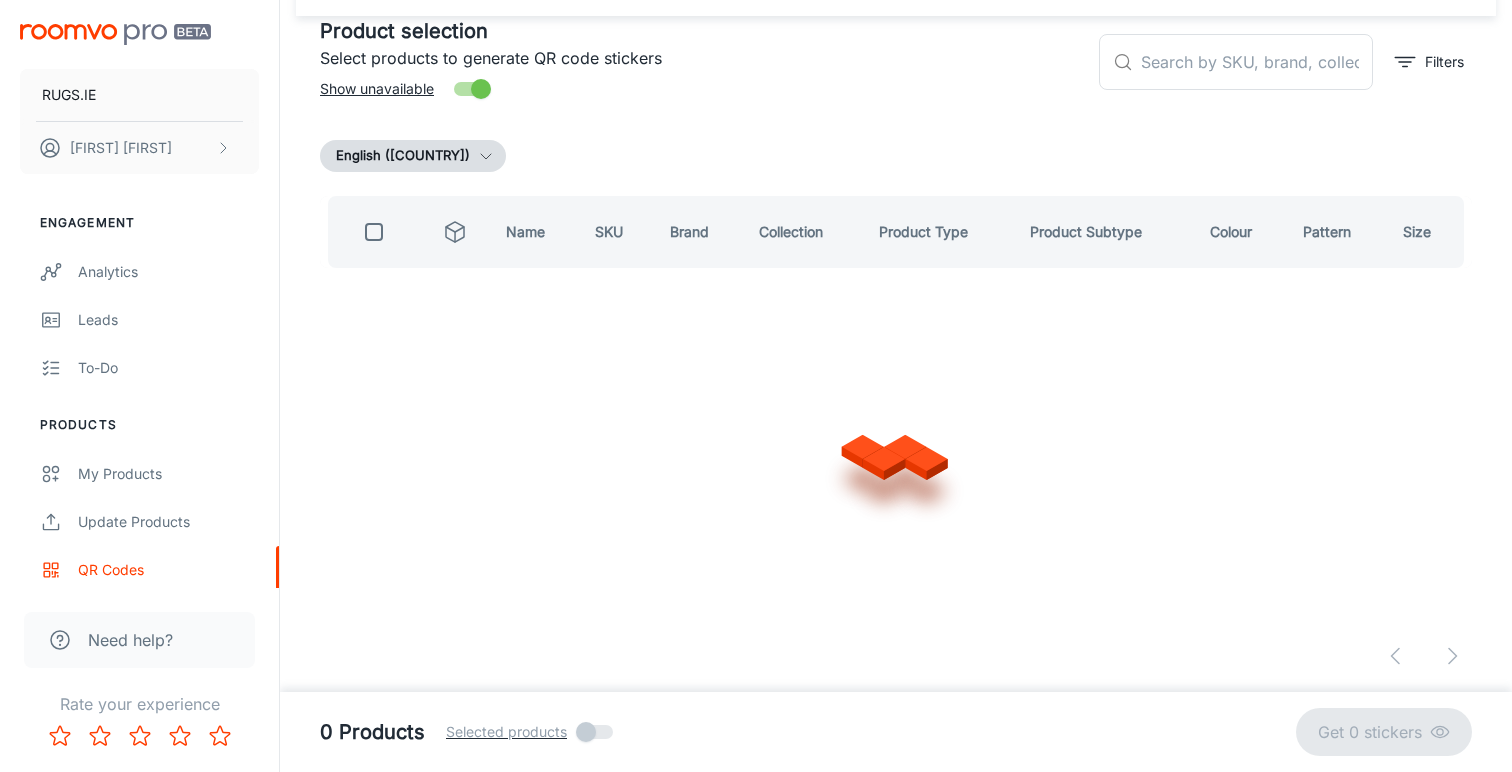 scroll, scrollTop: 99, scrollLeft: 0, axis: vertical 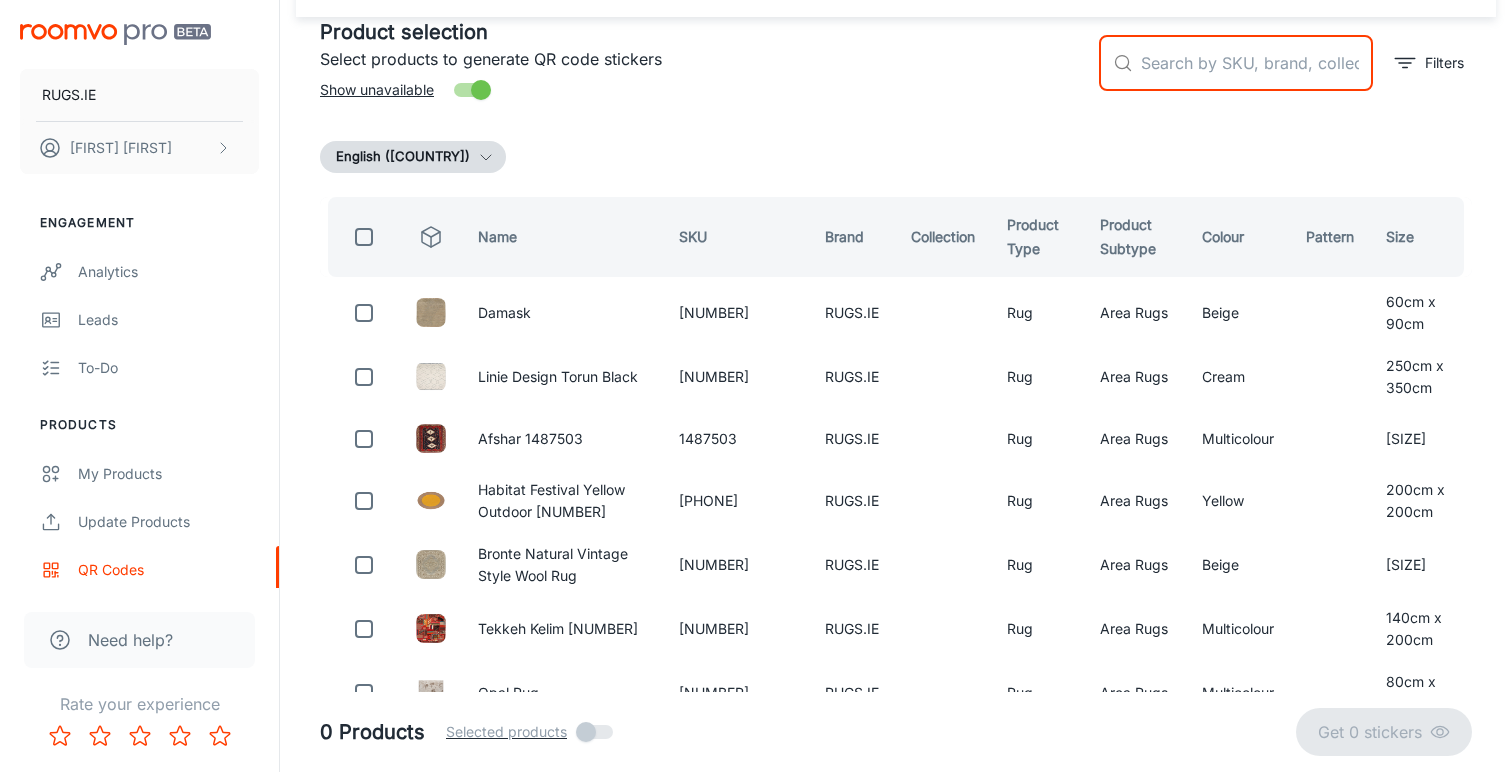 click at bounding box center (1257, 63) 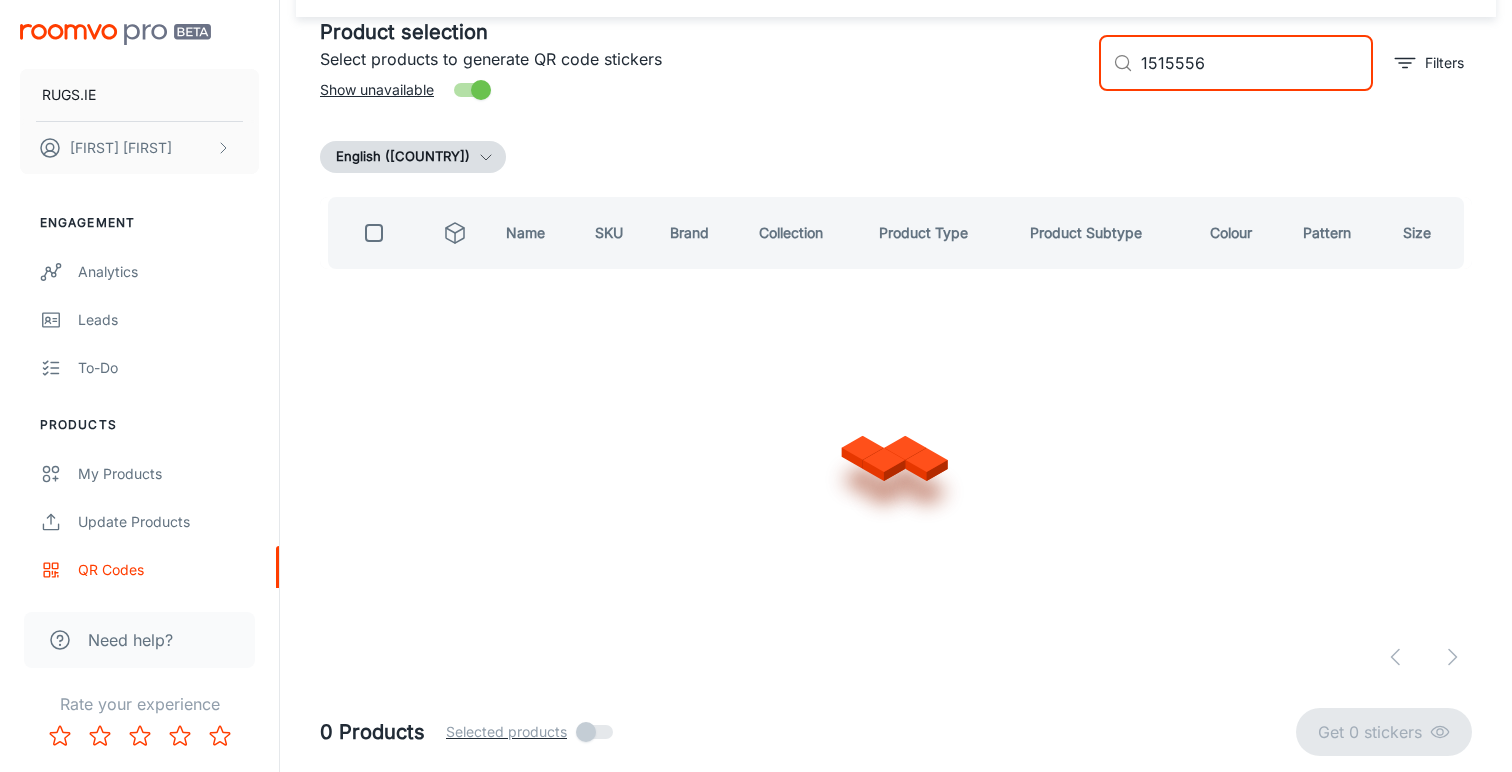 scroll, scrollTop: 0, scrollLeft: 0, axis: both 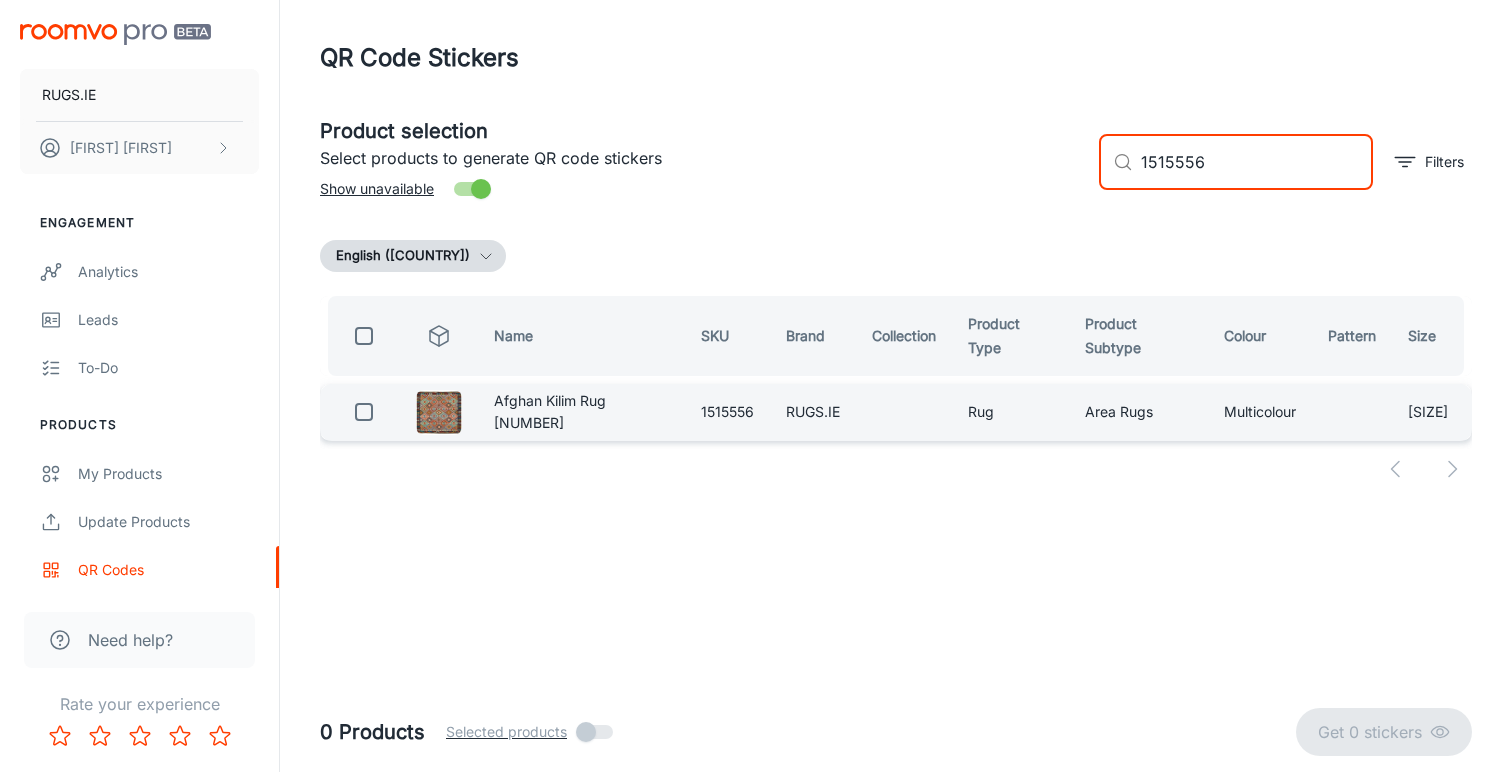 type on "1515556" 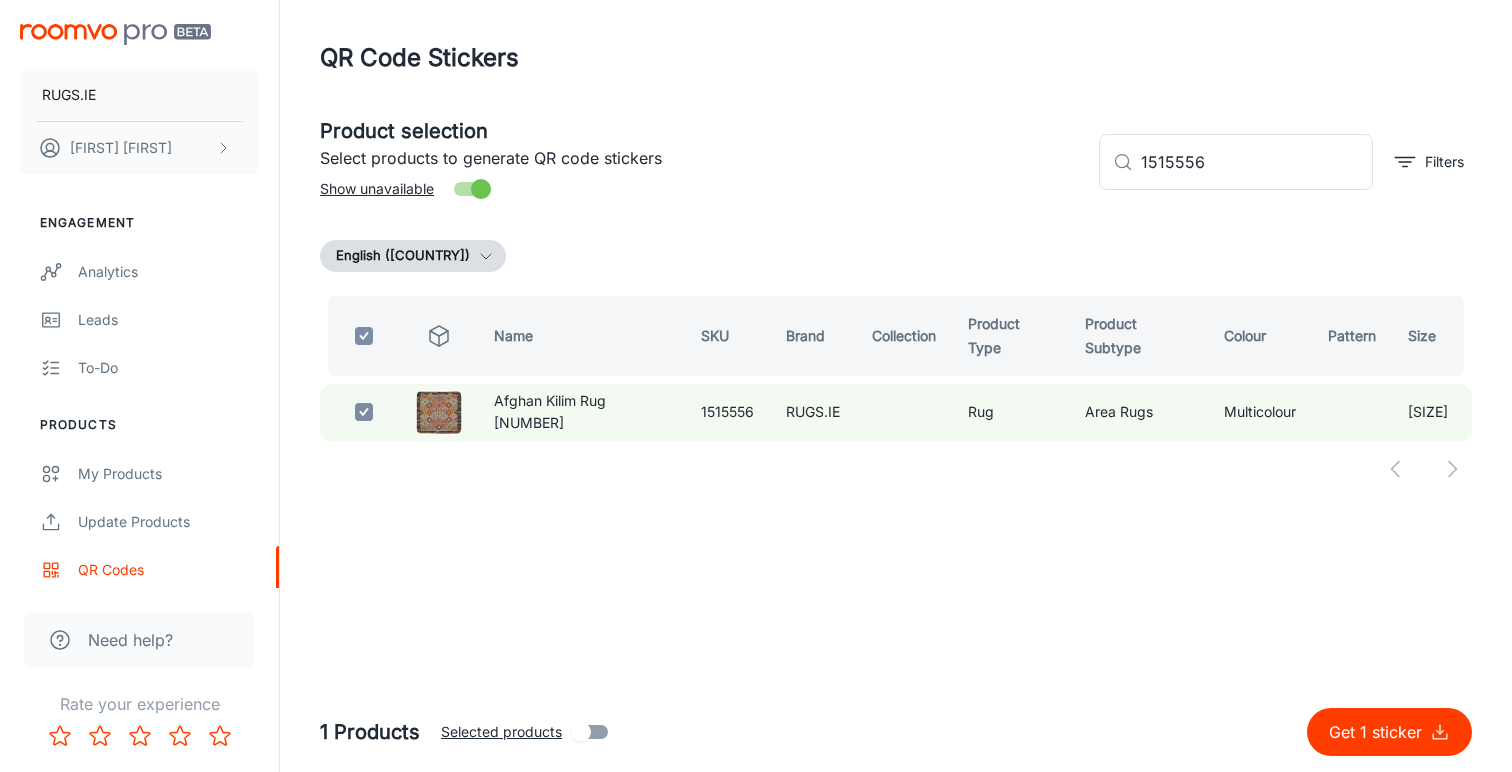 click on "Get 1 sticker" at bounding box center [1379, 732] 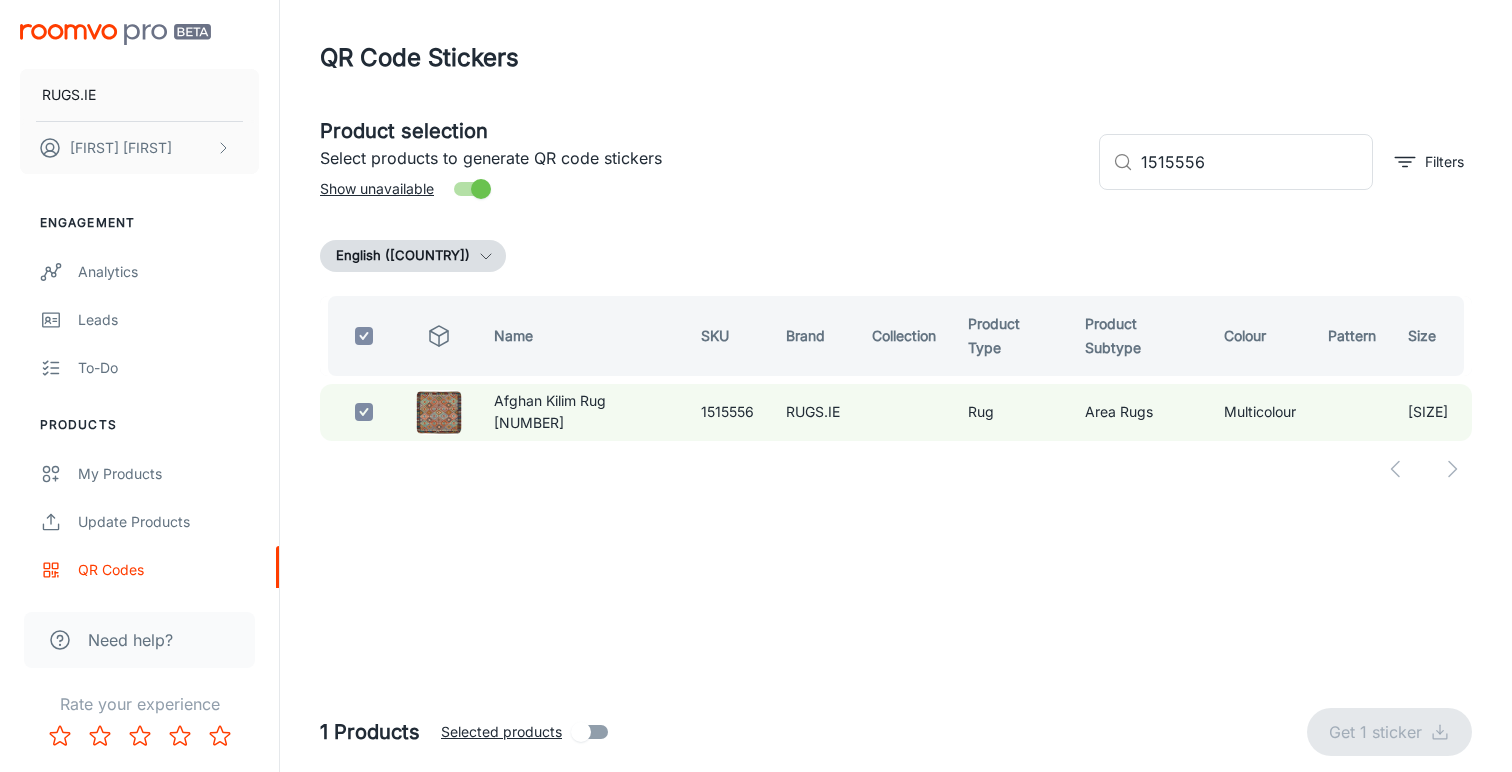 checkbox on "false" 